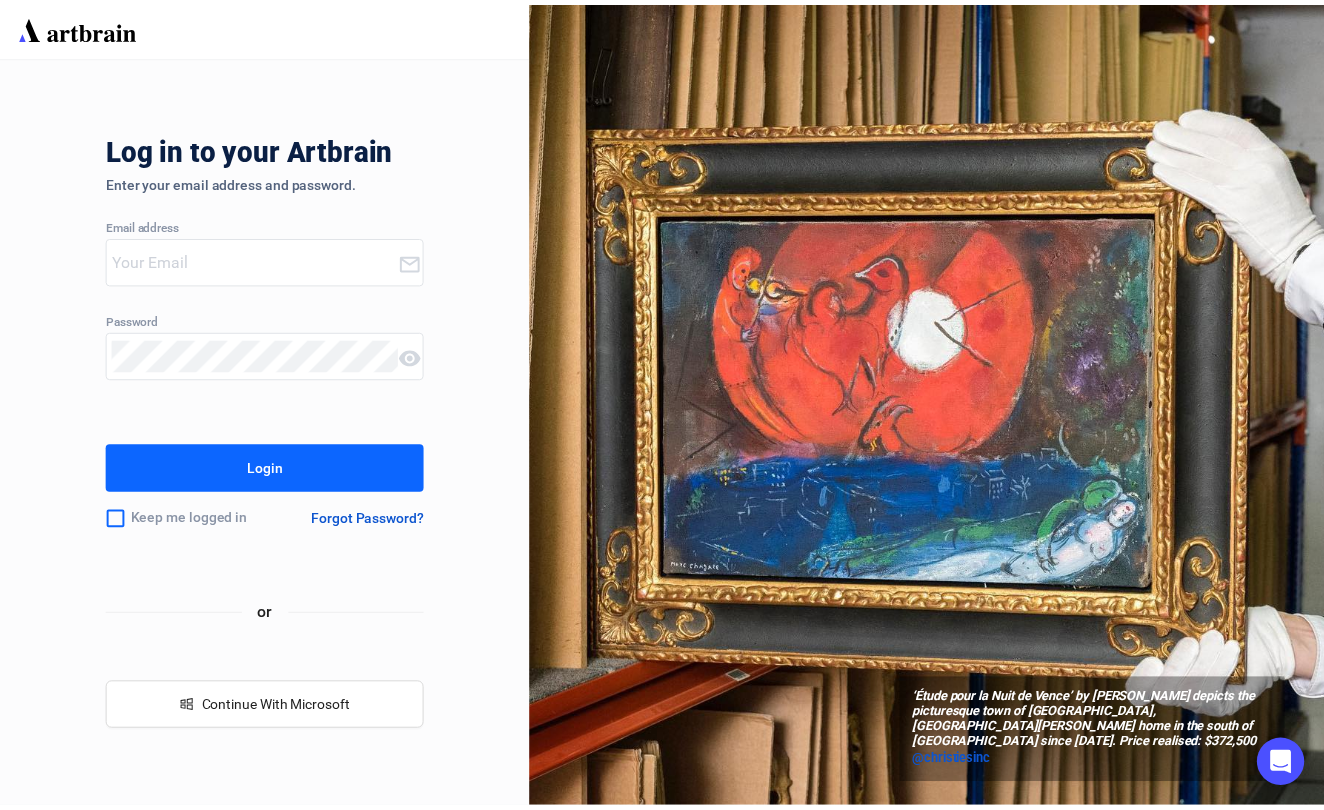 scroll, scrollTop: 0, scrollLeft: 0, axis: both 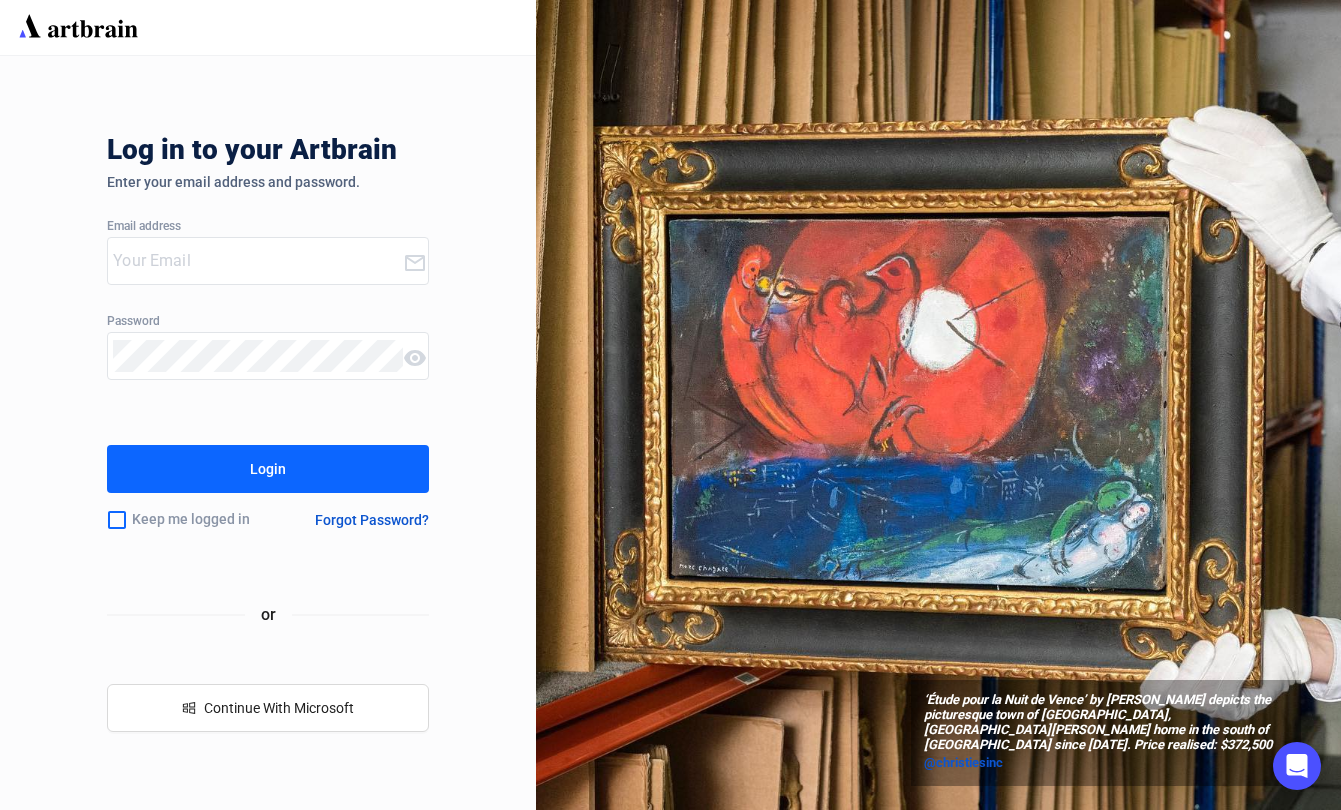 type on "[EMAIL_ADDRESS][DOMAIN_NAME]" 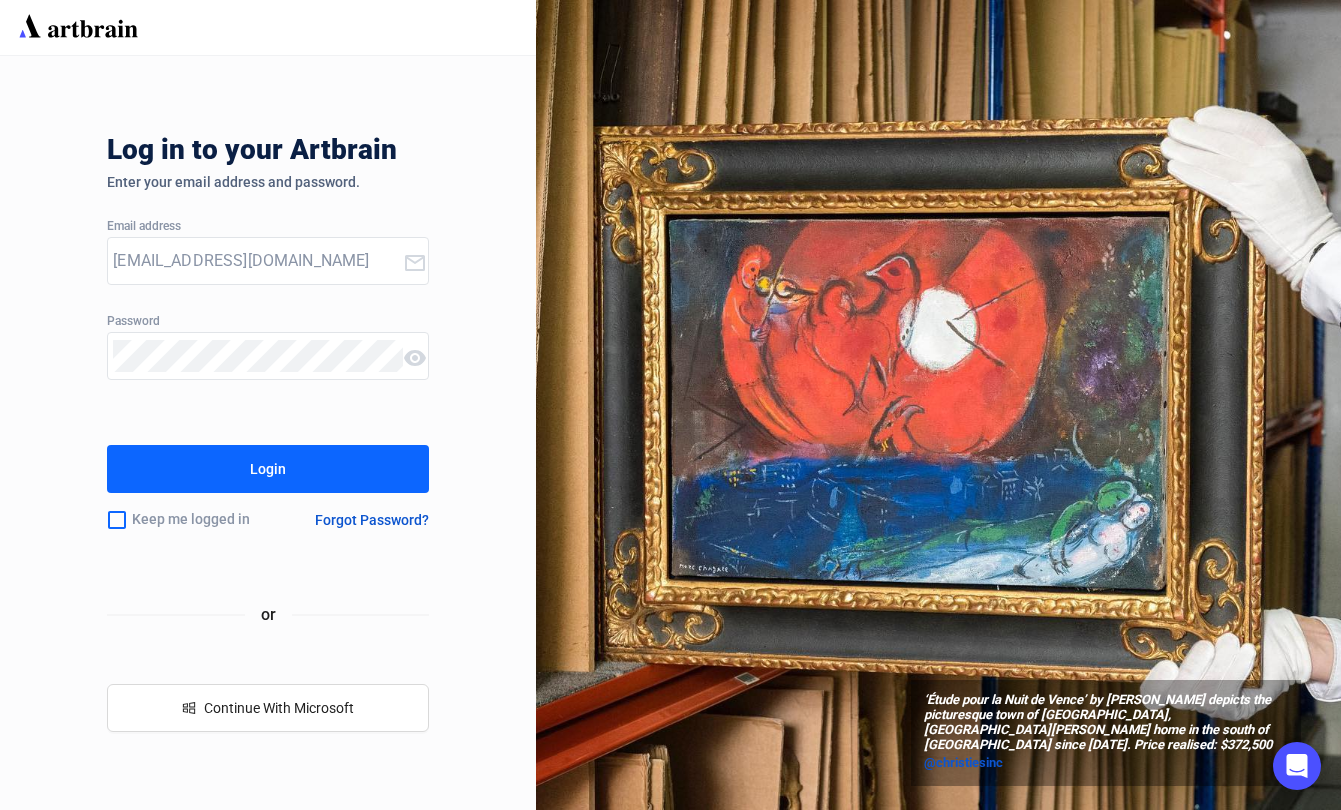 click on "Login" at bounding box center (268, 469) 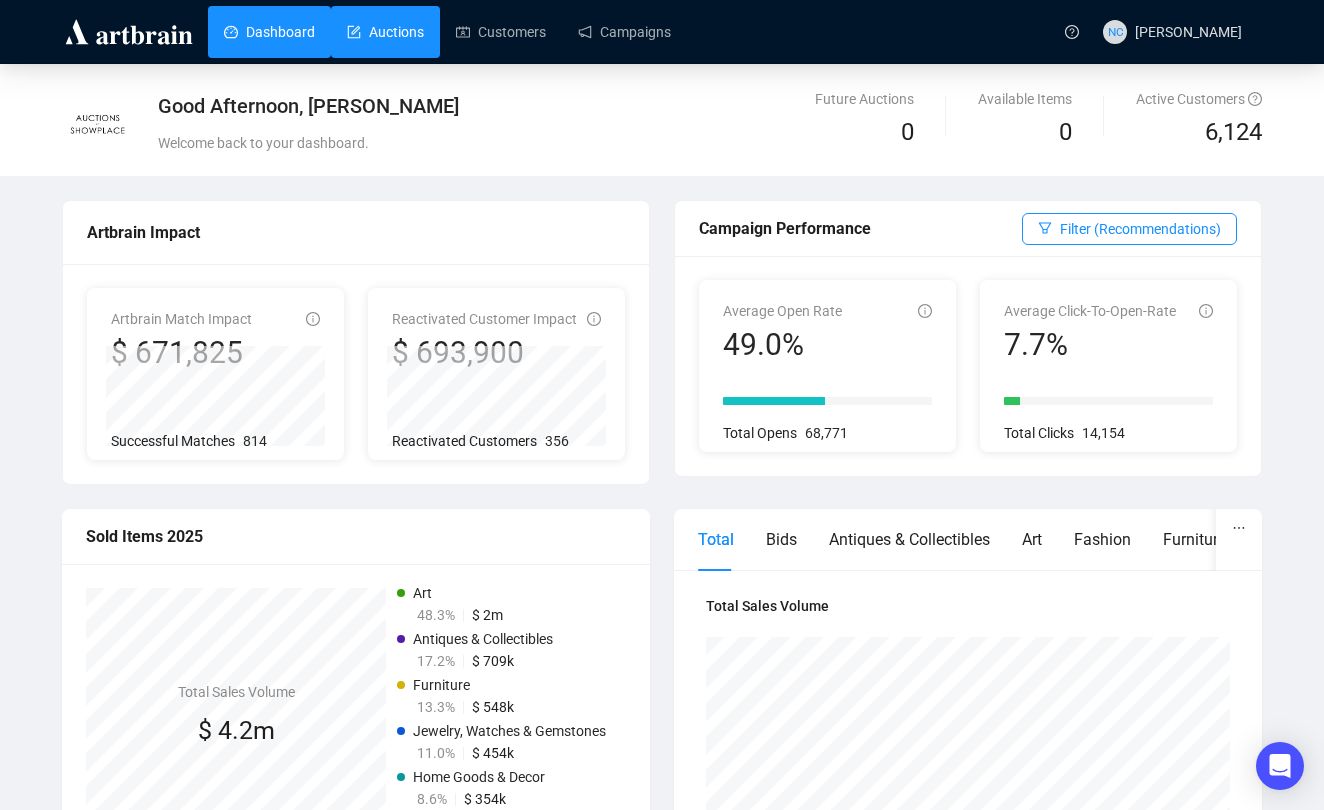 click on "Auctions" at bounding box center [385, 32] 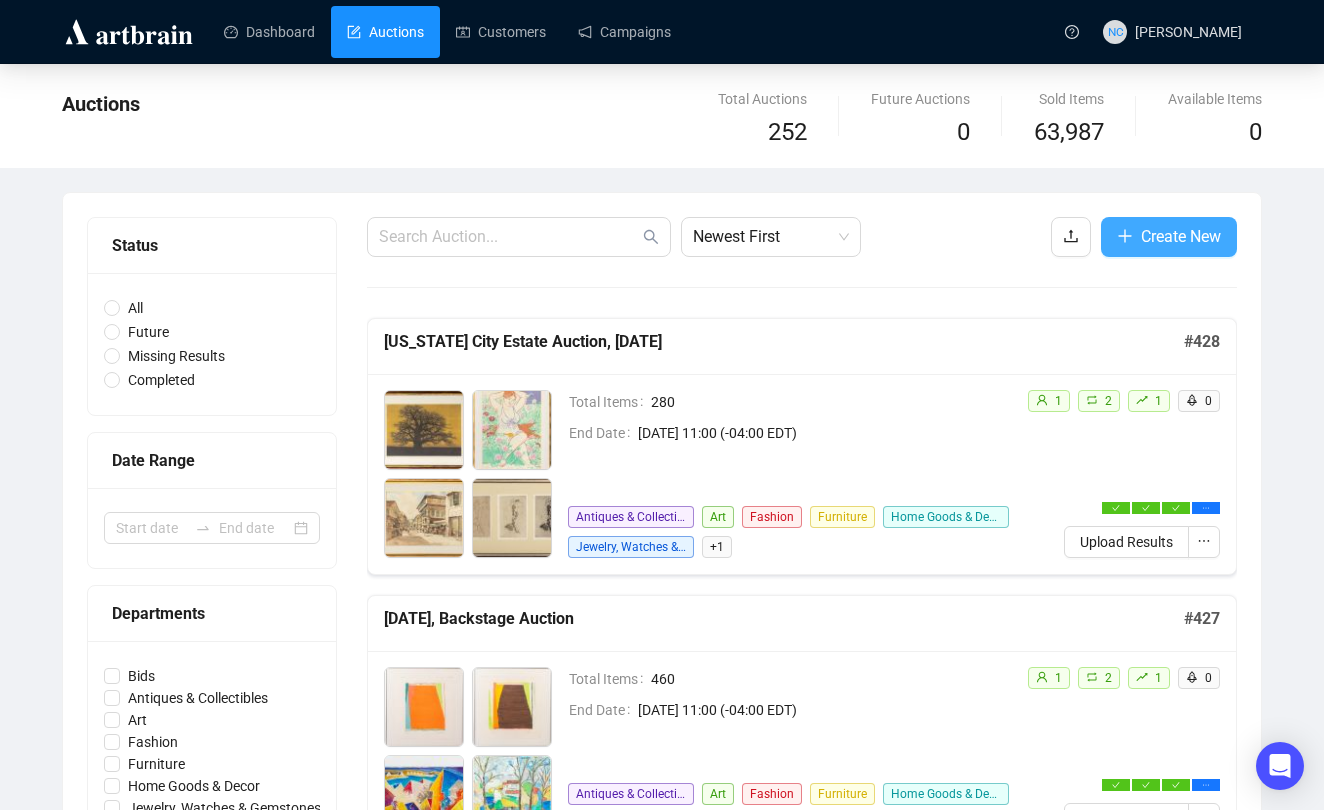click on "Create New" at bounding box center [1169, 237] 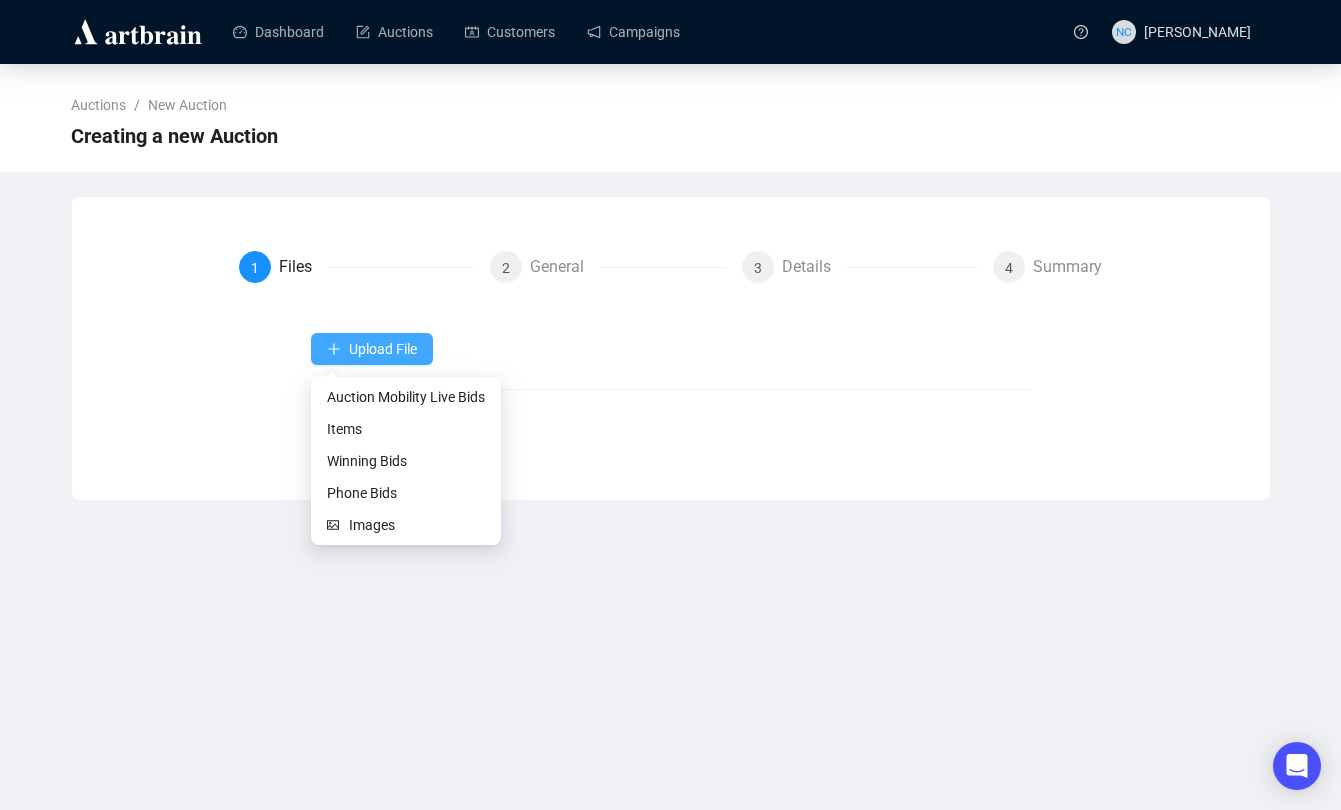 click on "Upload File" at bounding box center [372, 349] 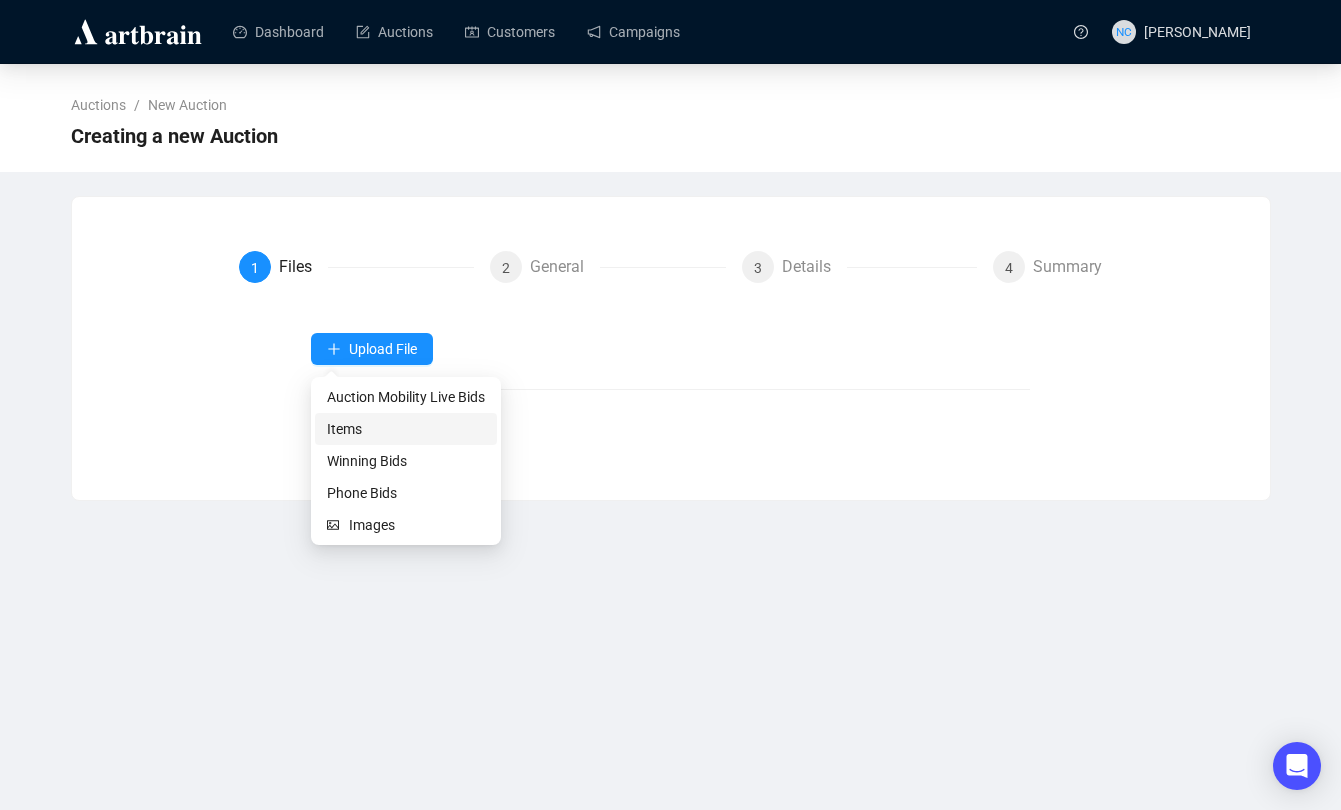 click on "Items" at bounding box center [406, 429] 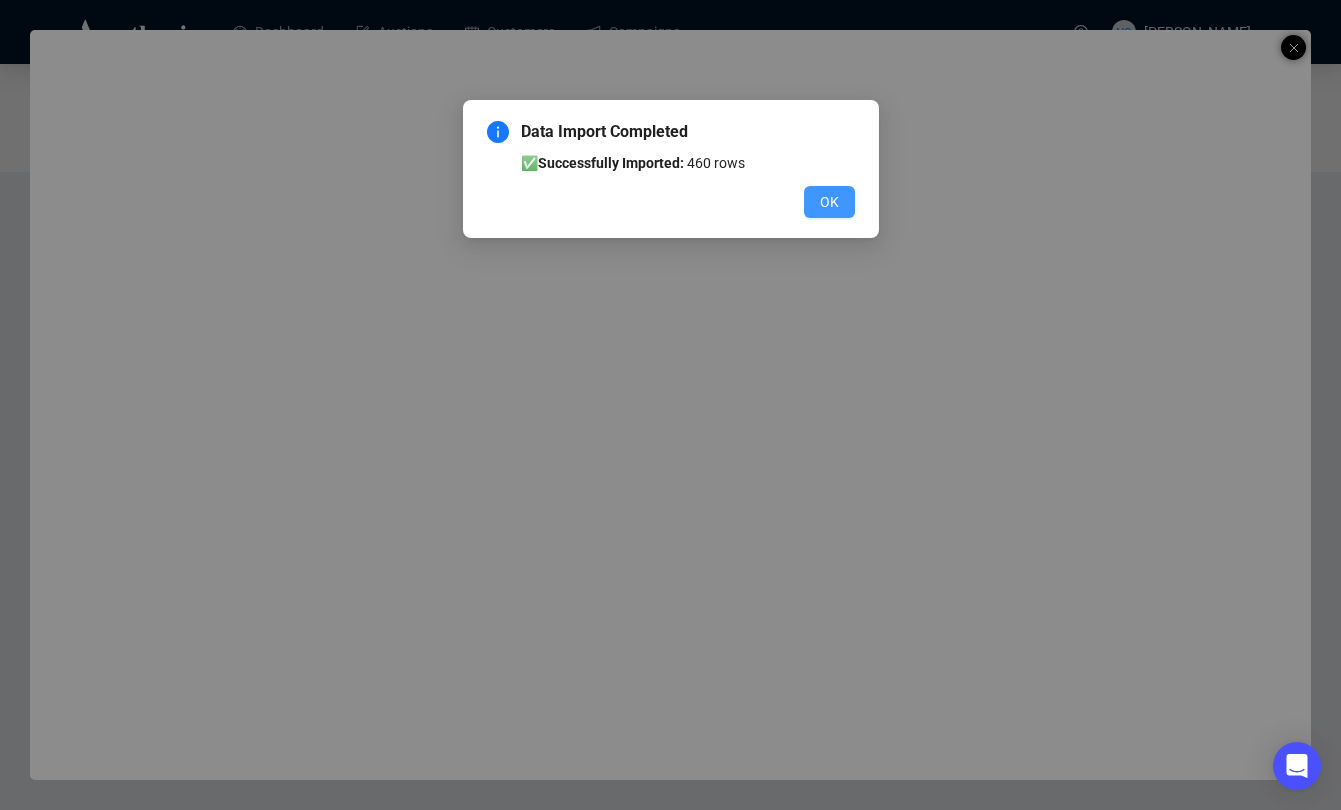 click on "OK" at bounding box center [829, 202] 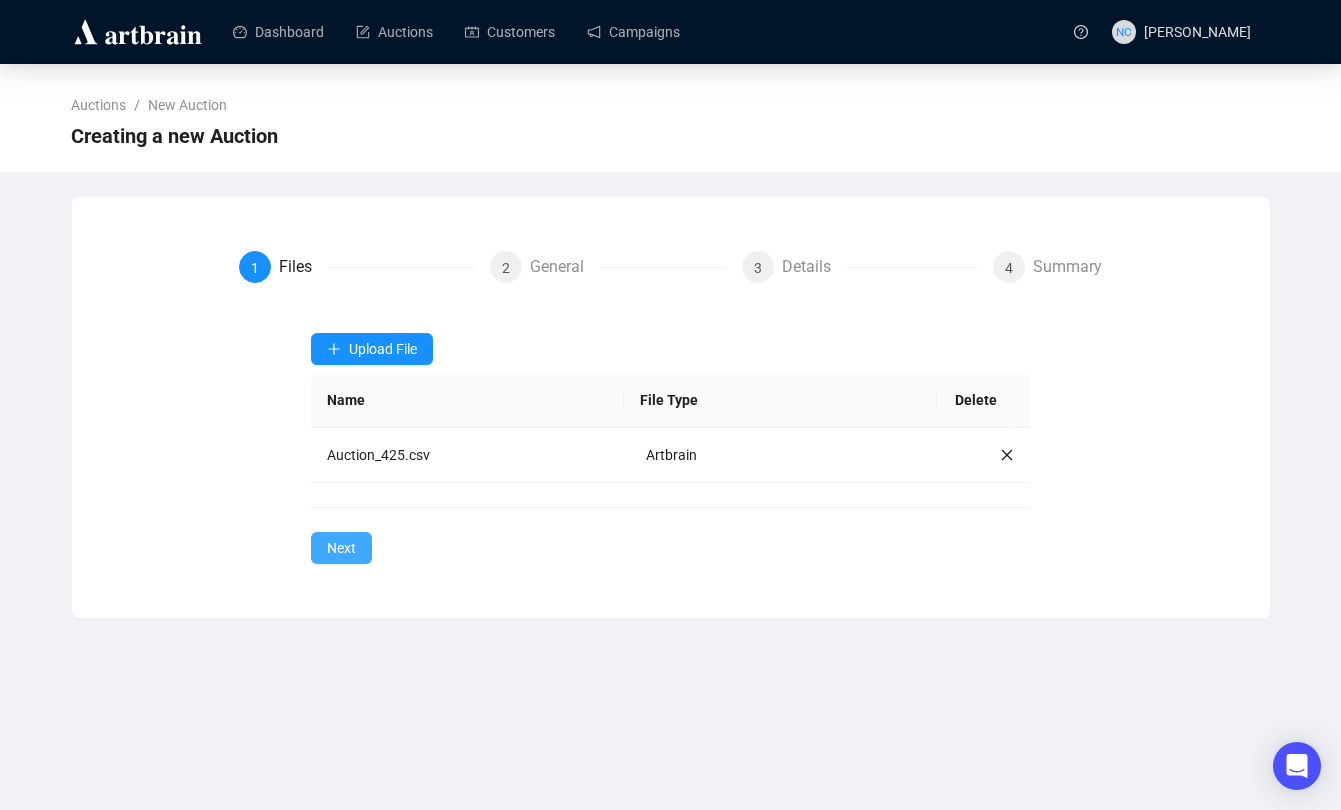 click on "Next" at bounding box center (341, 548) 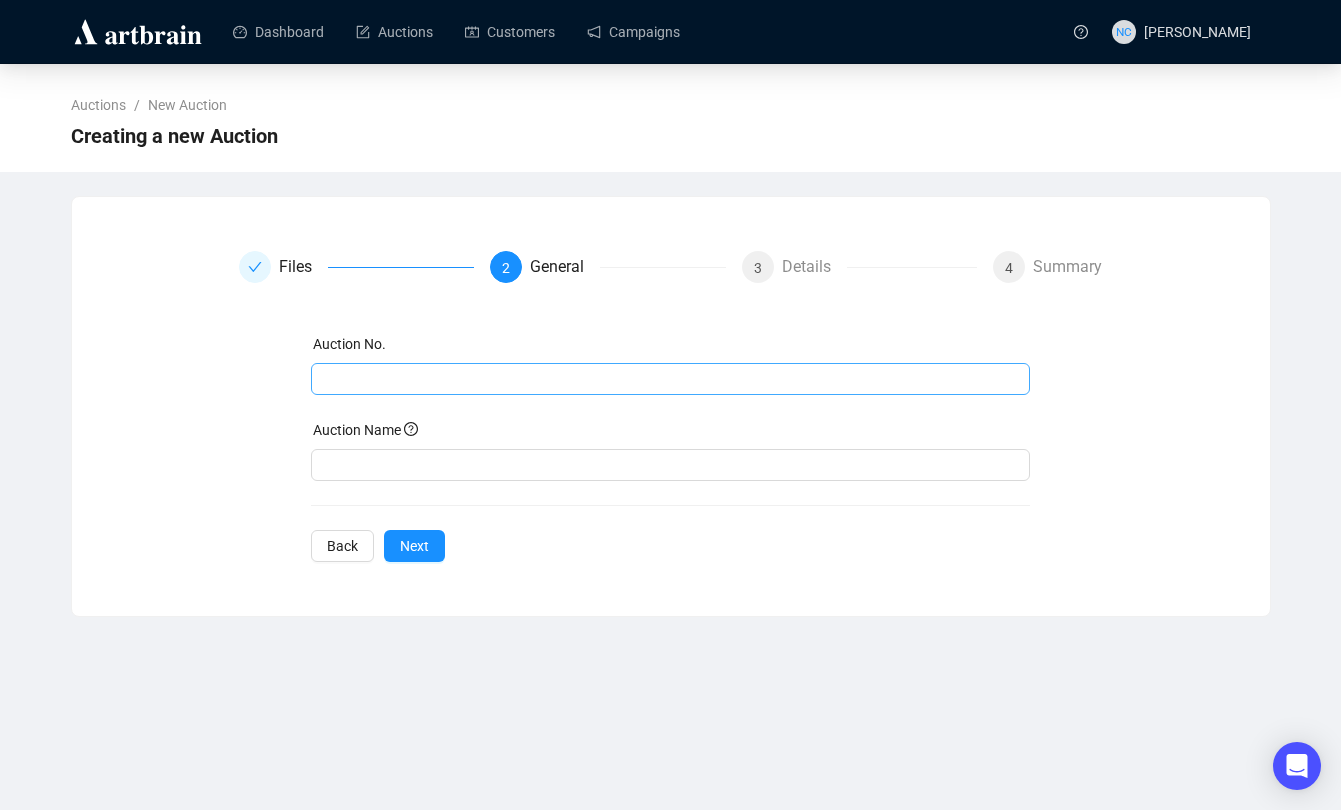 click at bounding box center (670, 379) 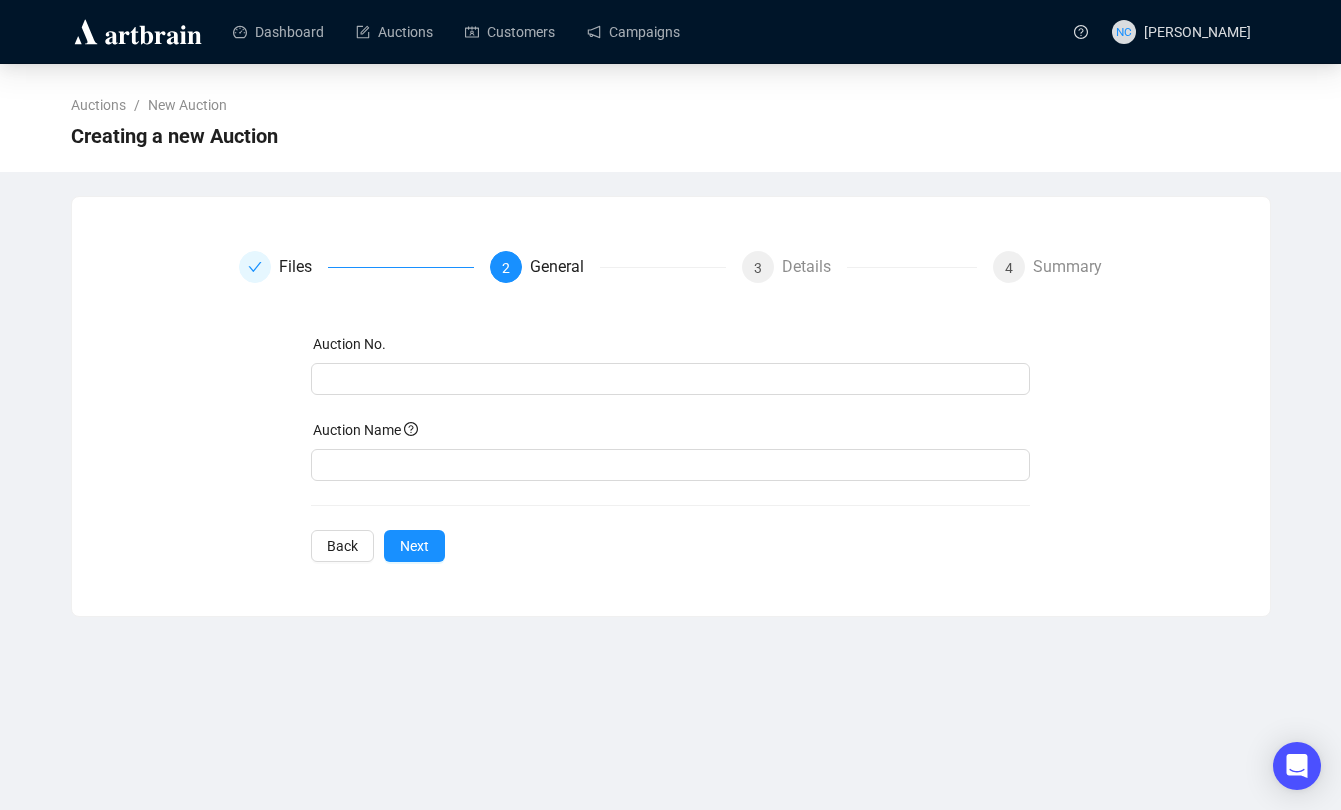 click on "Auction No.   Auction Name   Back Next" at bounding box center (670, 447) 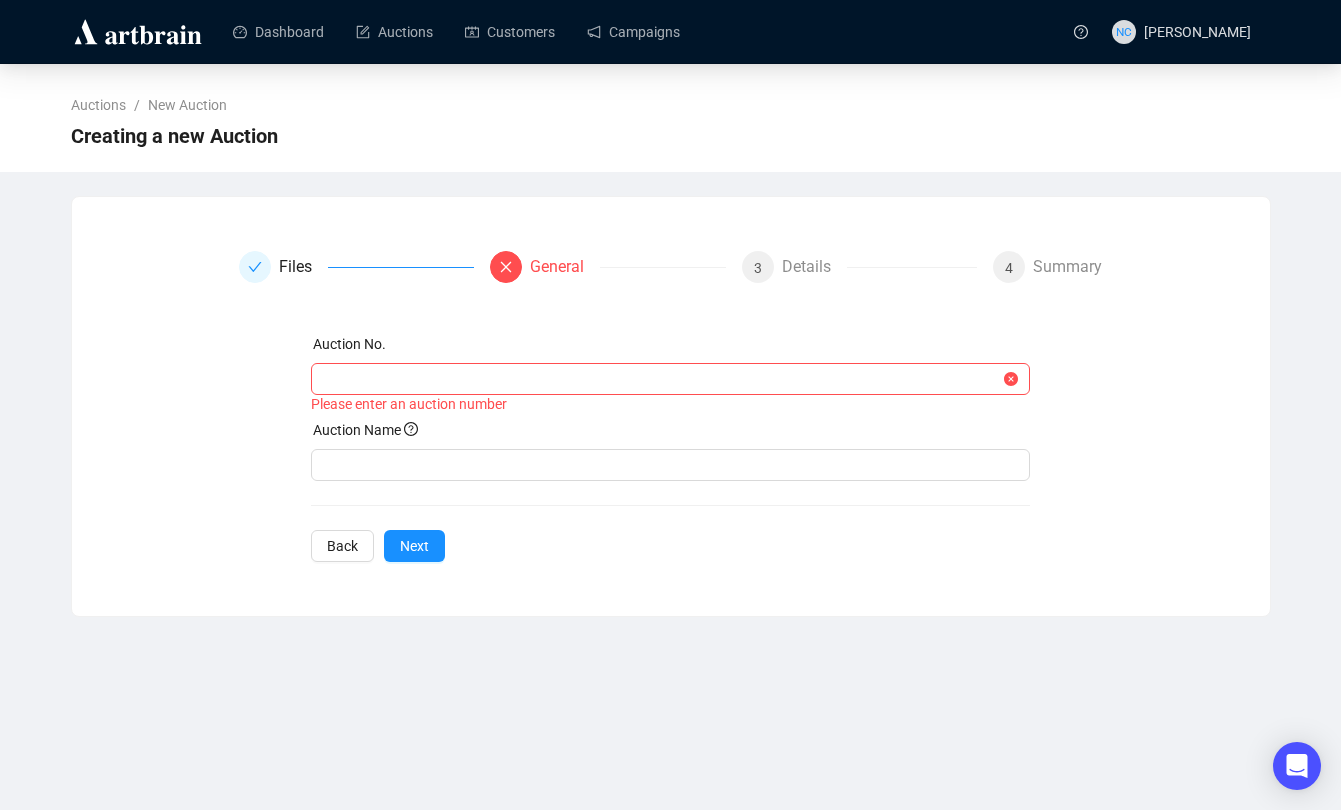 click on "Please enter an auction number" at bounding box center [670, 404] 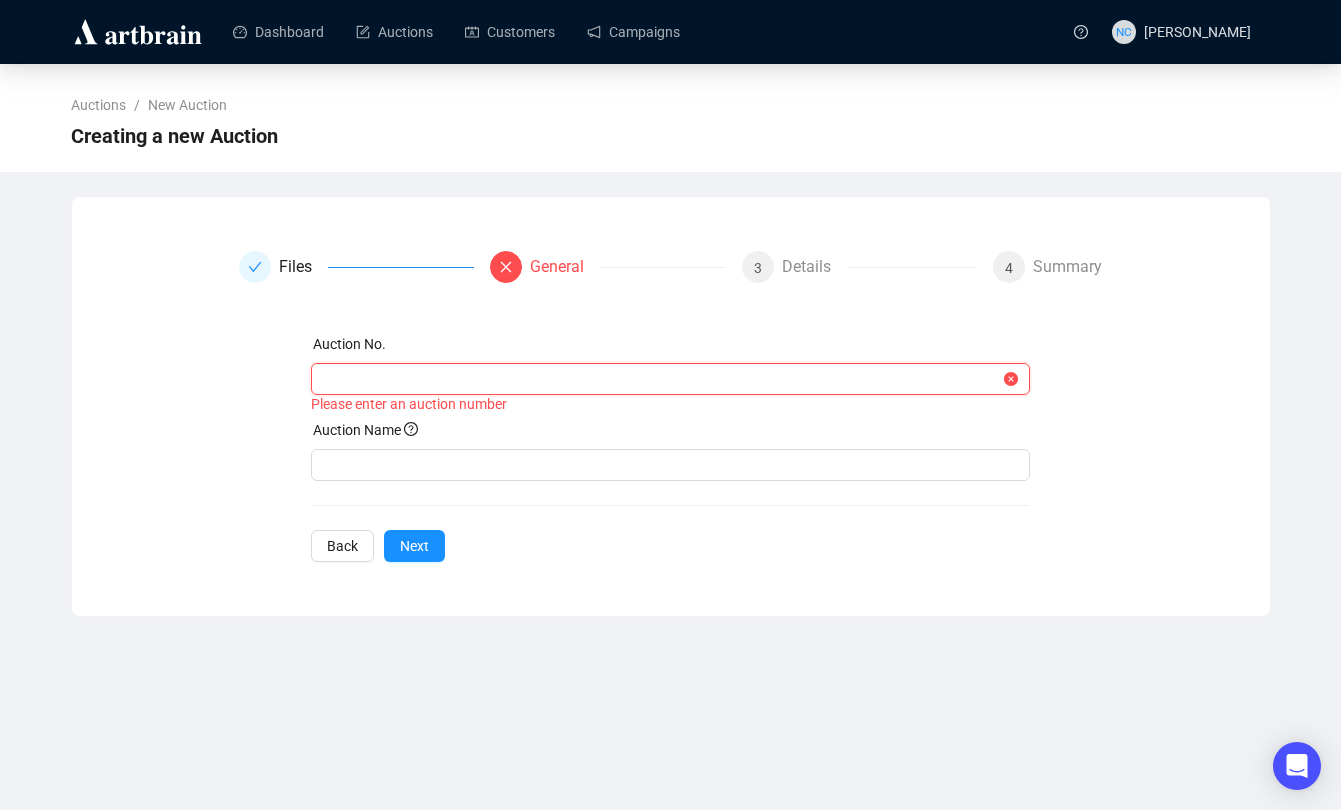 click at bounding box center (661, 379) 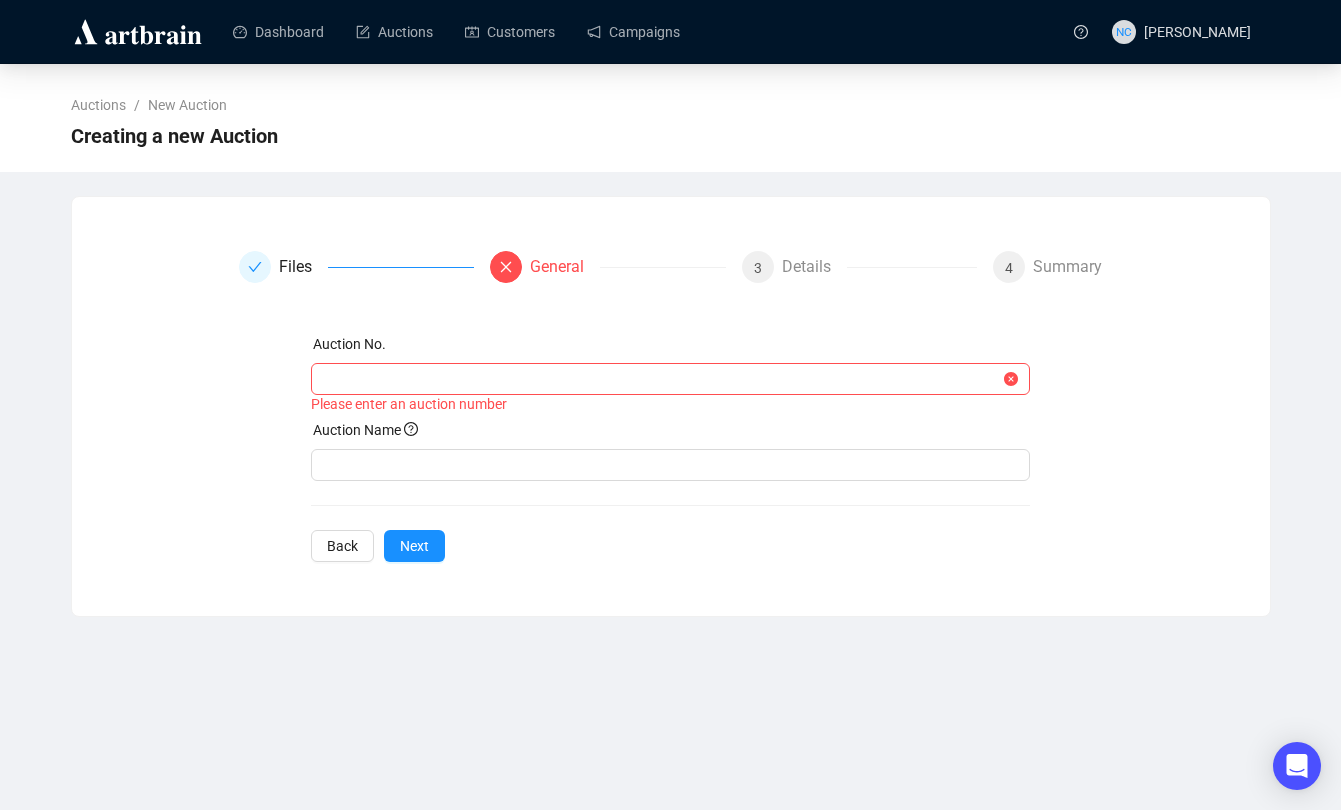 click on "Dashboard Auctions Customers Campaigns NC [PERSON_NAME] Auctions / New Auction Creating a new Auction Files General 3 Details 4 Summary Auction No. Please enter an auction number   Auction Name   Back Next 0  image was uploaded" at bounding box center [670, 405] 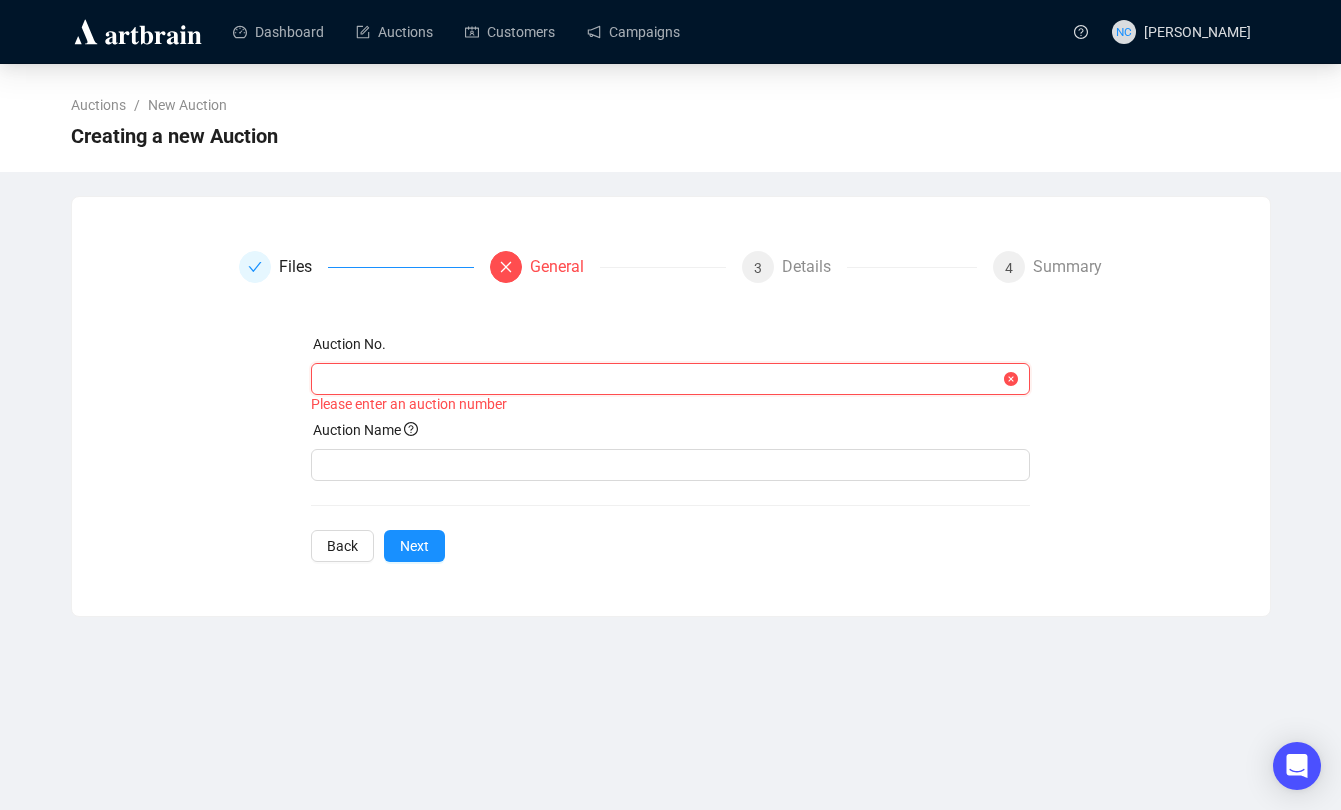 click at bounding box center (661, 379) 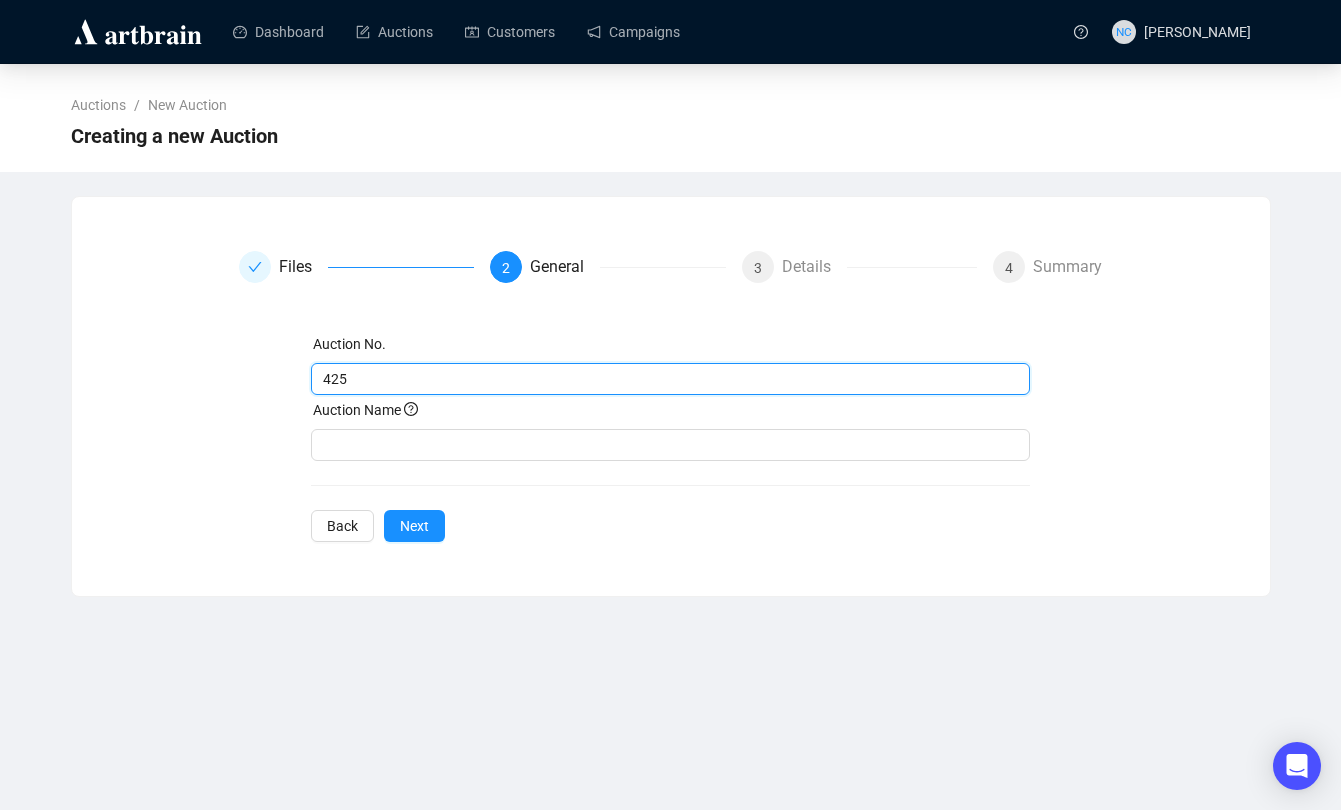 type on "425" 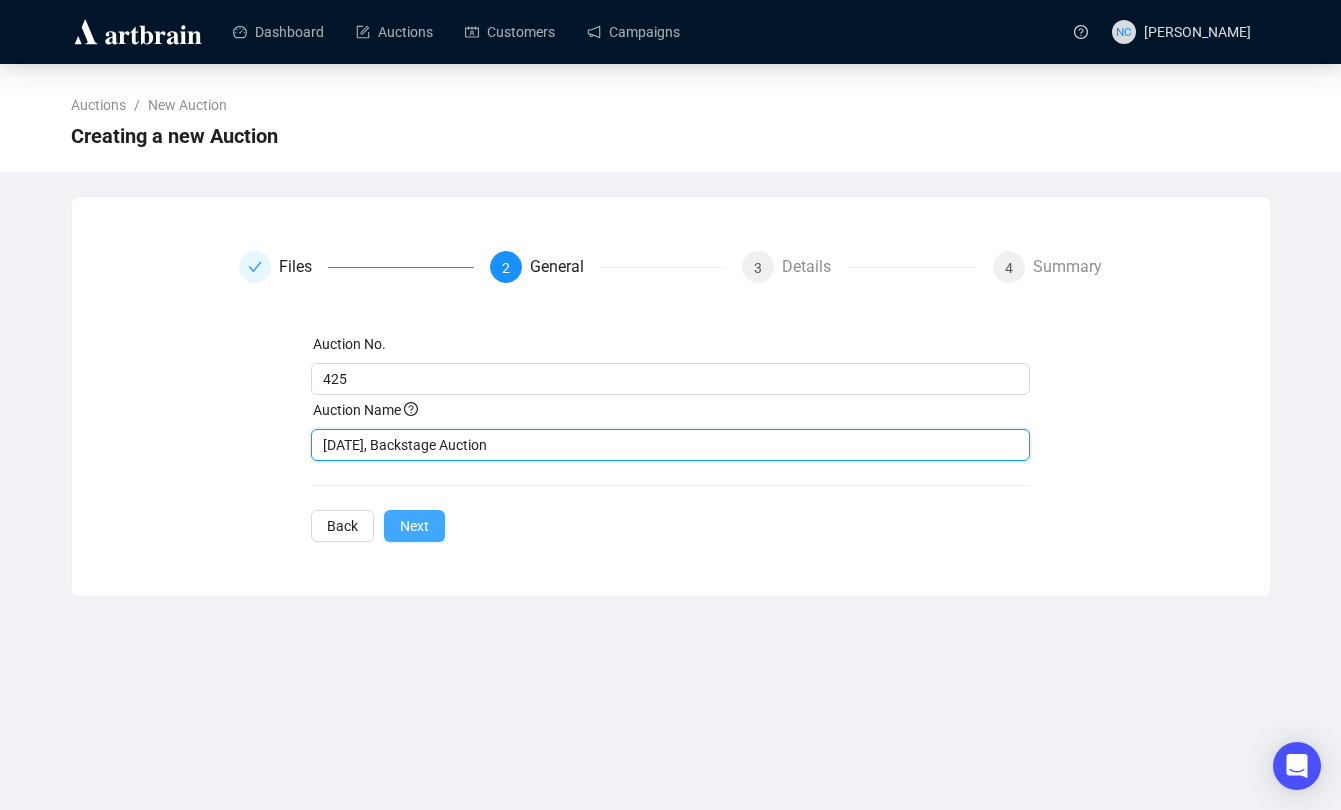 type on "[DATE], Backstage Auction" 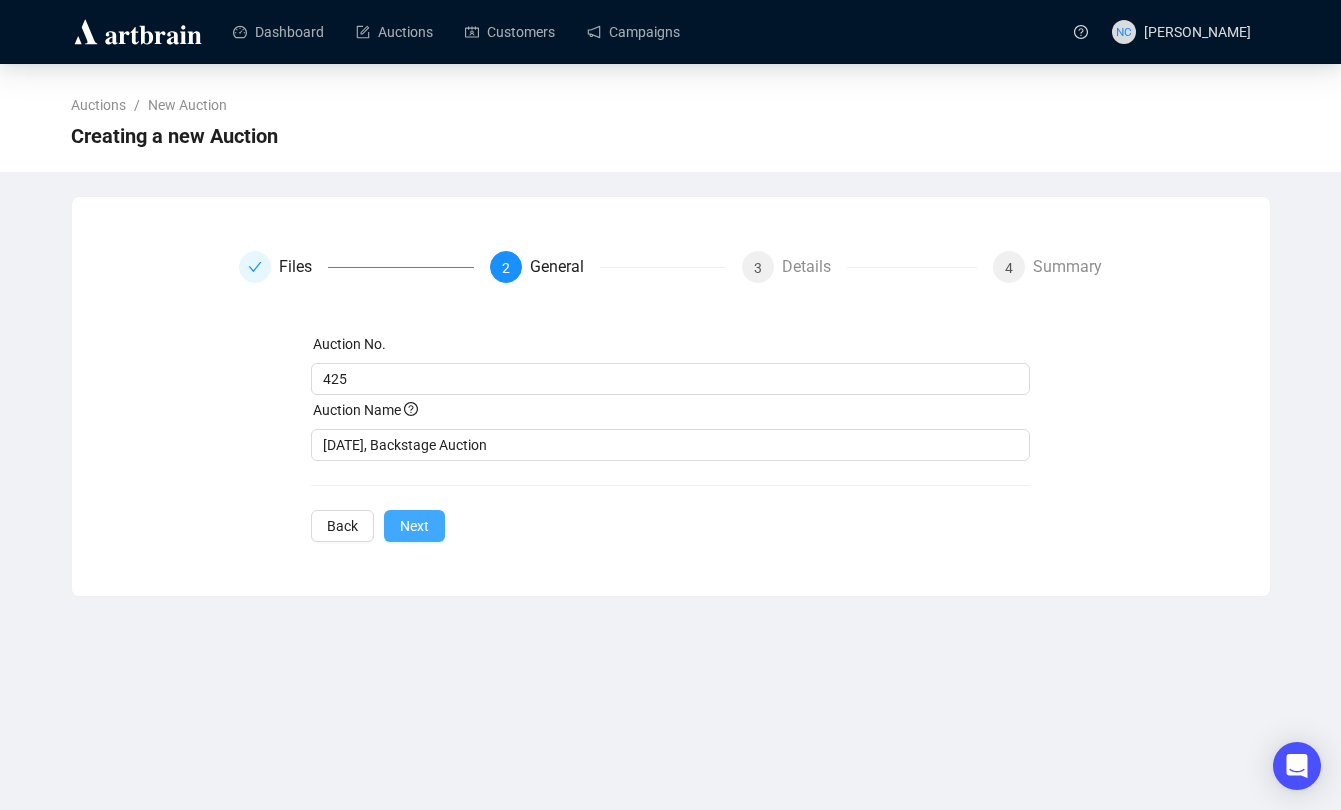 click on "Next" at bounding box center [414, 526] 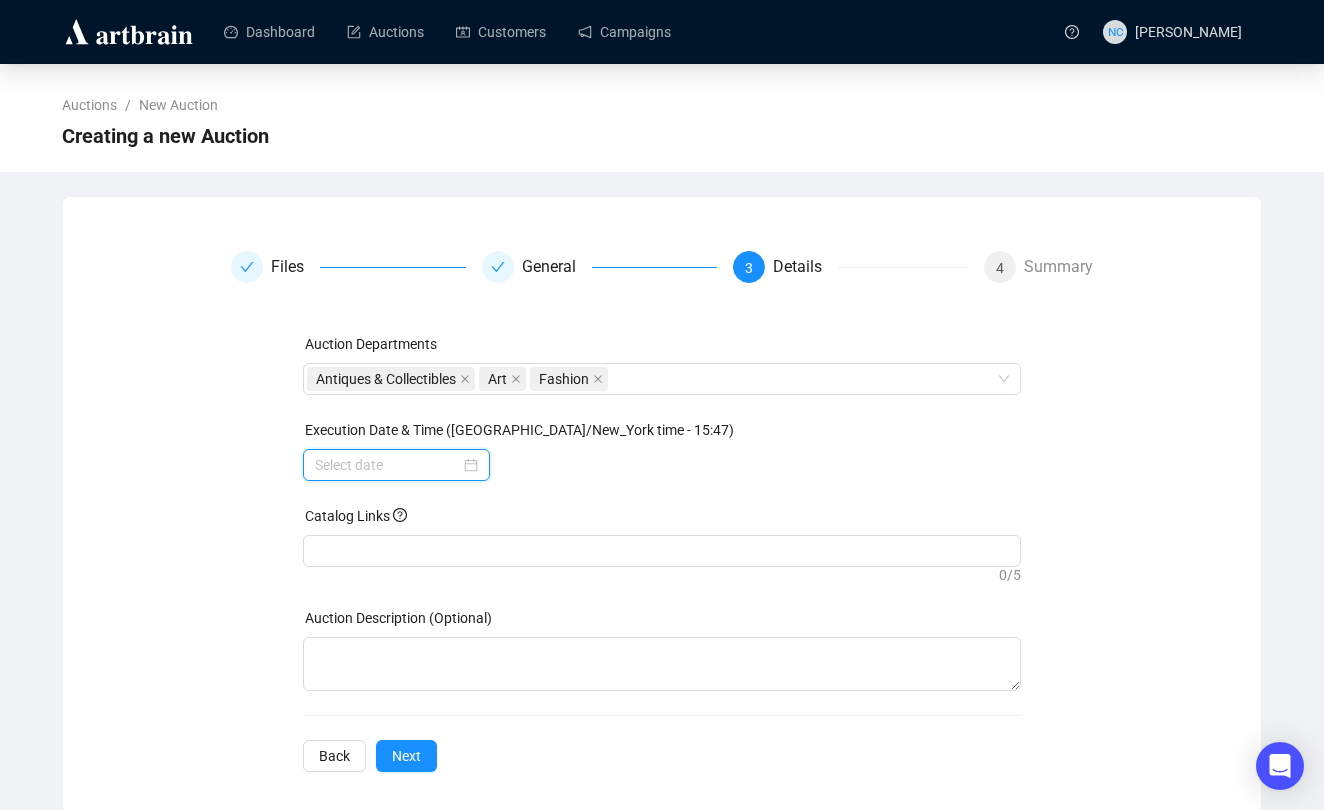 click at bounding box center (387, 465) 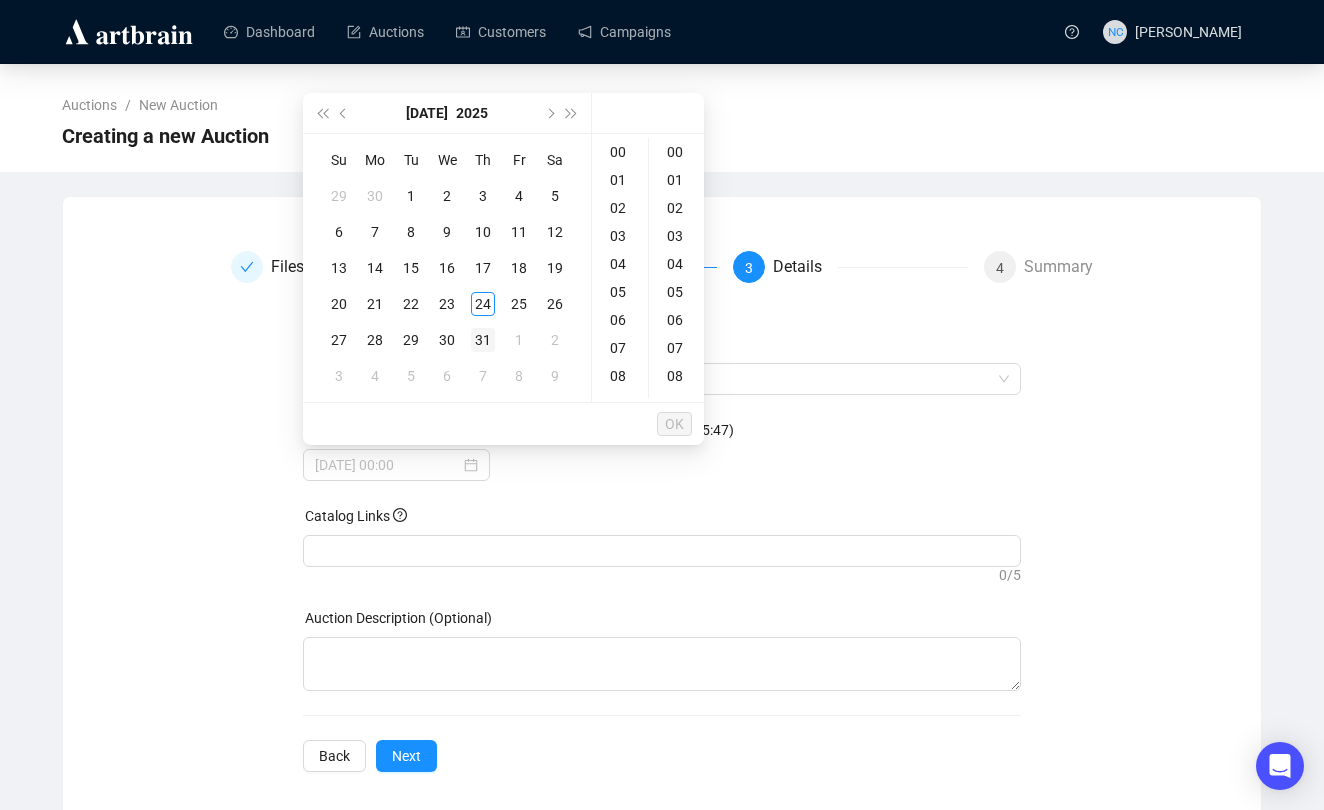 click on "31" at bounding box center [483, 340] 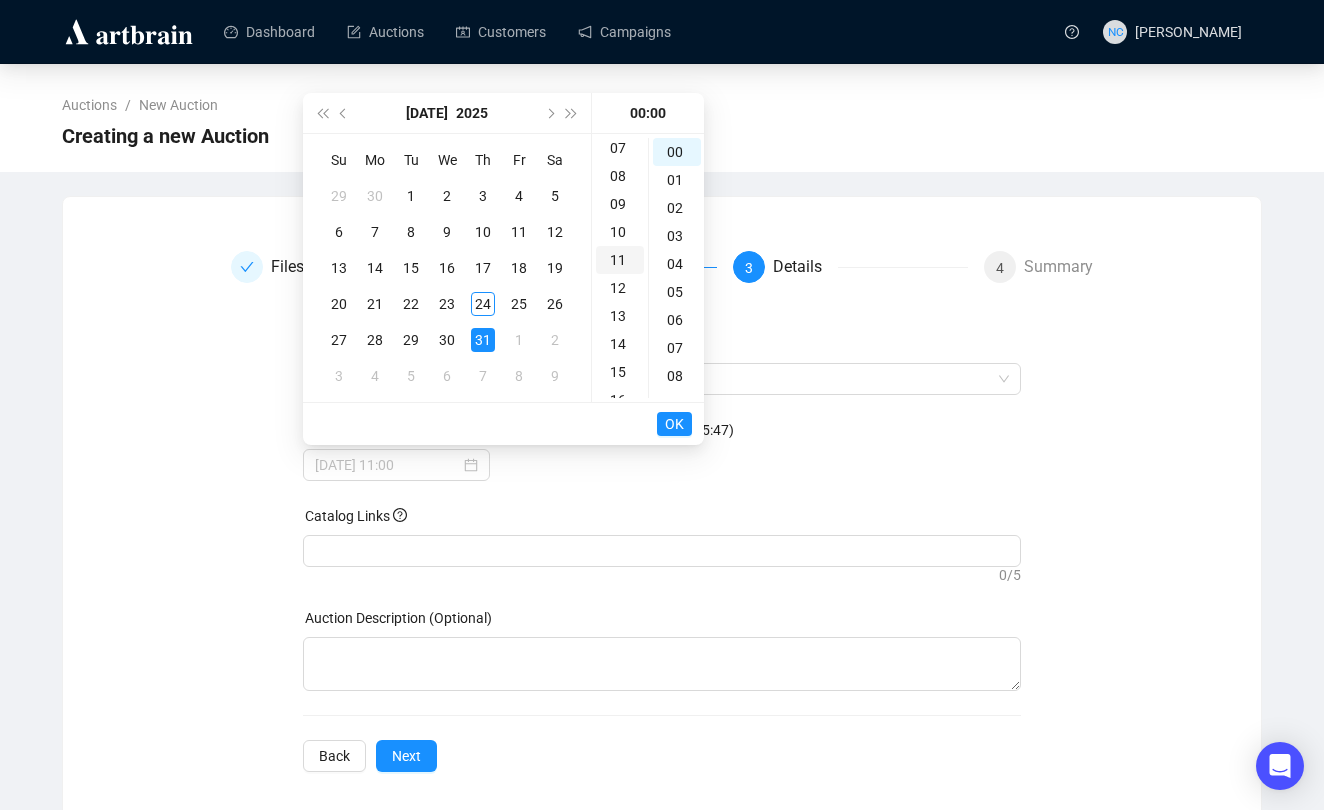 click on "11" at bounding box center (620, 260) 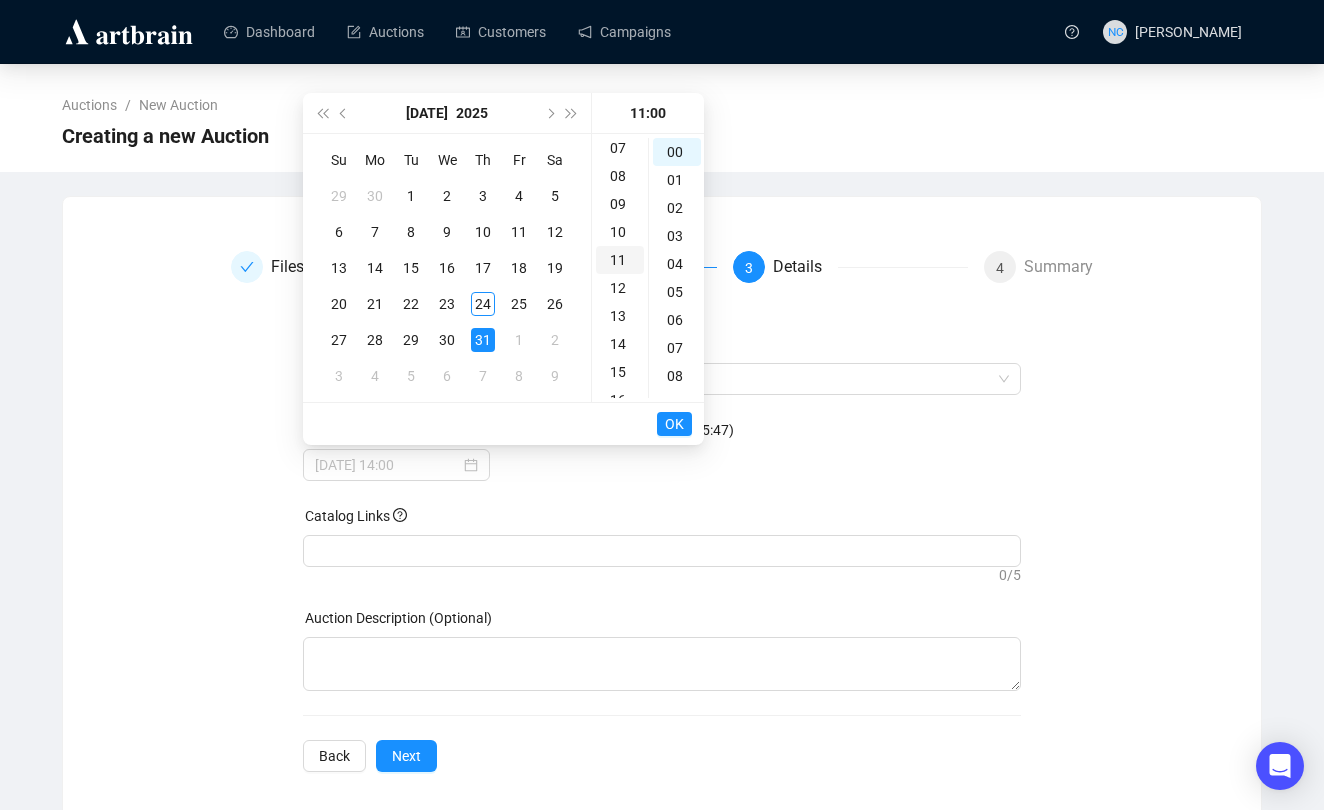 scroll, scrollTop: 306, scrollLeft: 0, axis: vertical 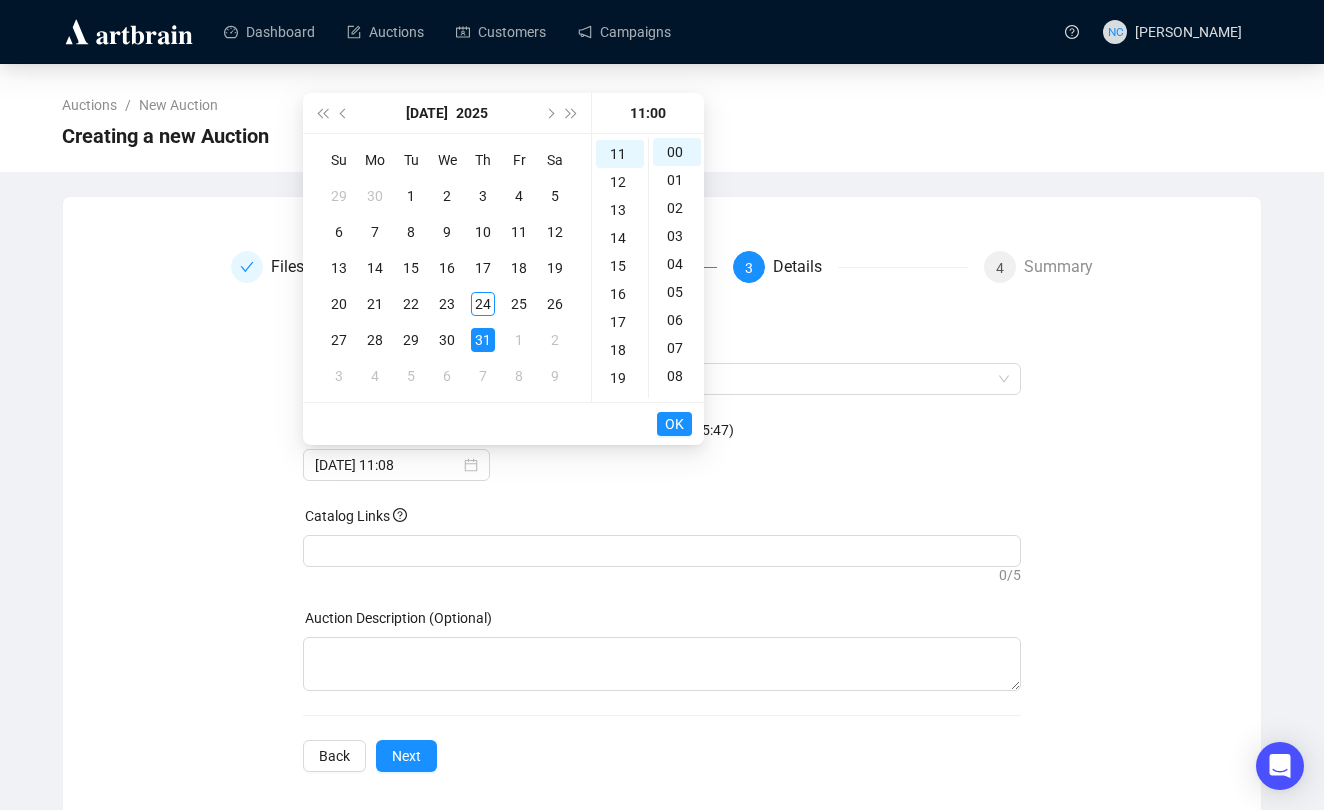 type on "[DATE] 11:00" 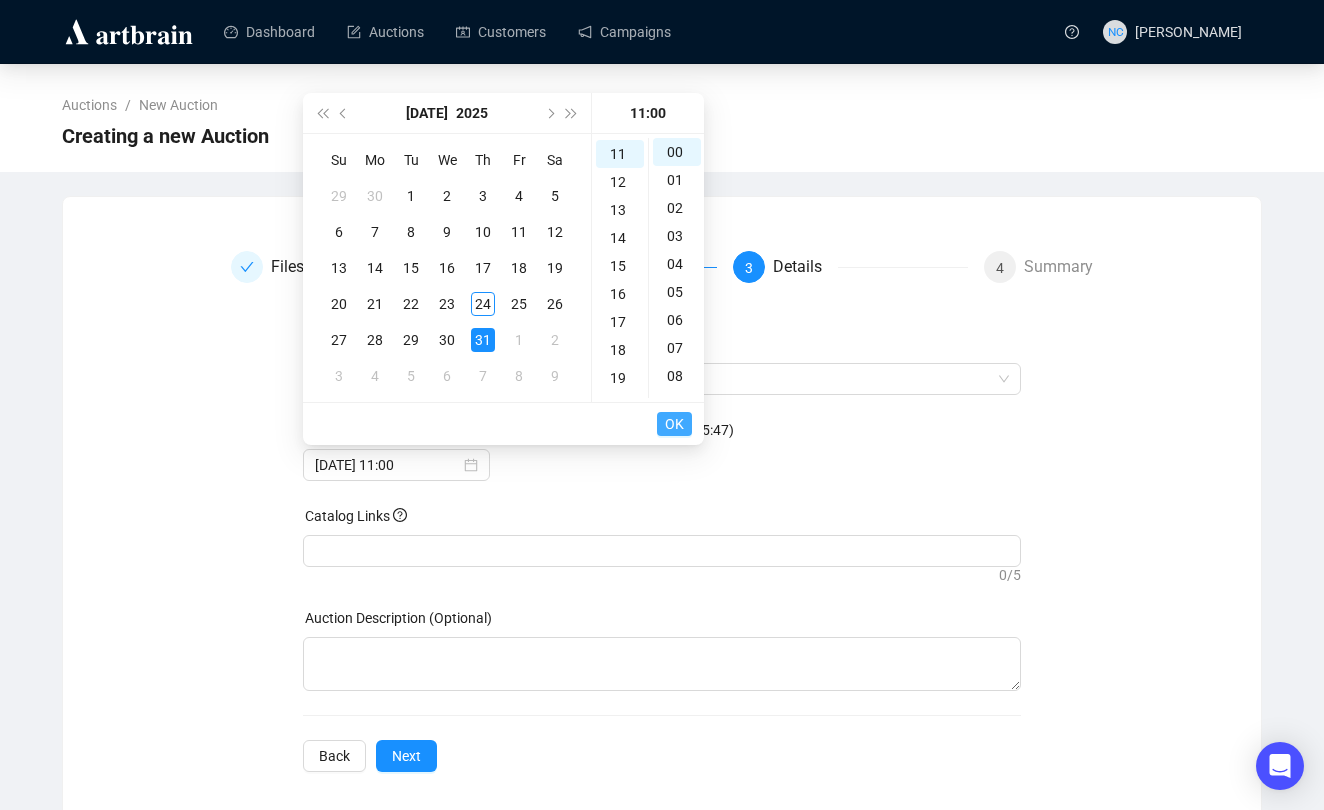 click on "OK" at bounding box center (674, 424) 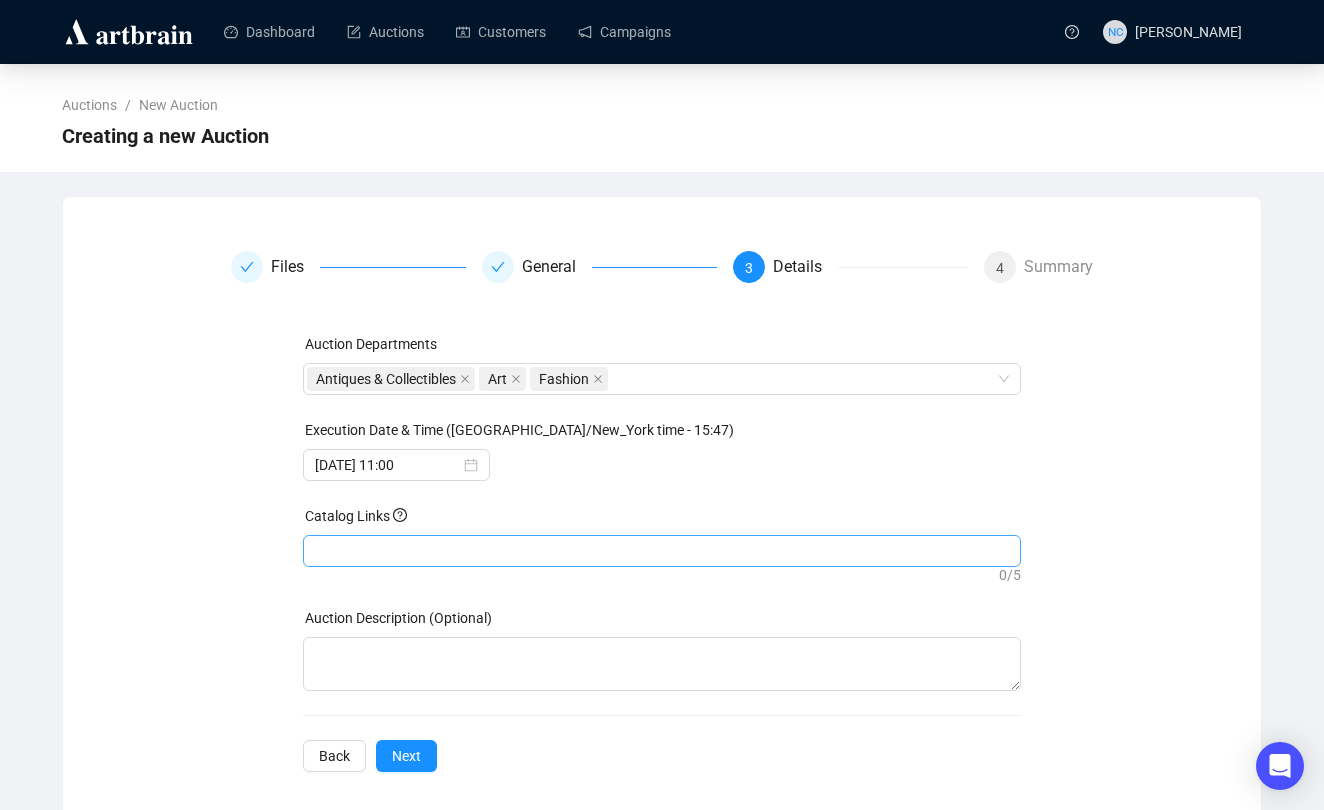 click at bounding box center [662, 551] 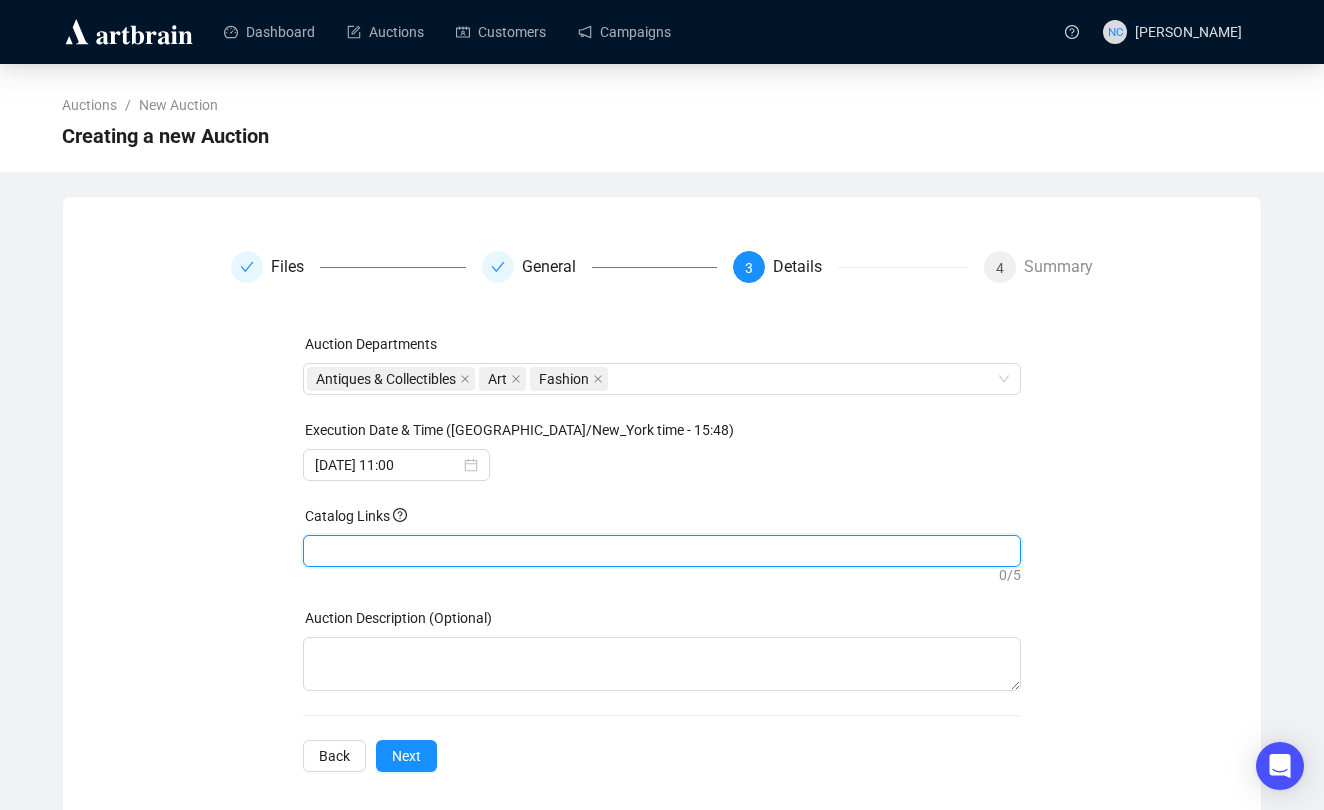 drag, startPoint x: 401, startPoint y: 565, endPoint x: 301, endPoint y: 542, distance: 102.610916 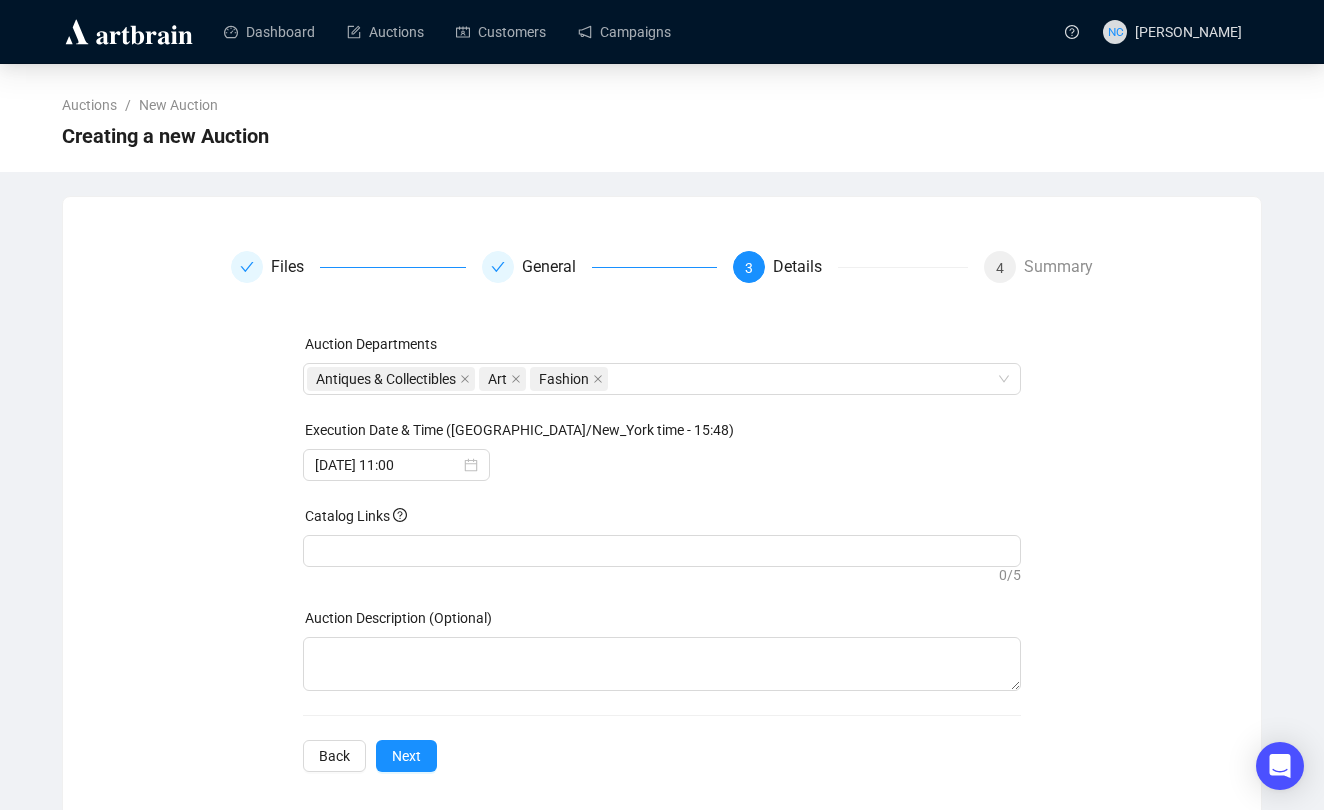 drag, startPoint x: 352, startPoint y: 551, endPoint x: 332, endPoint y: 532, distance: 27.58623 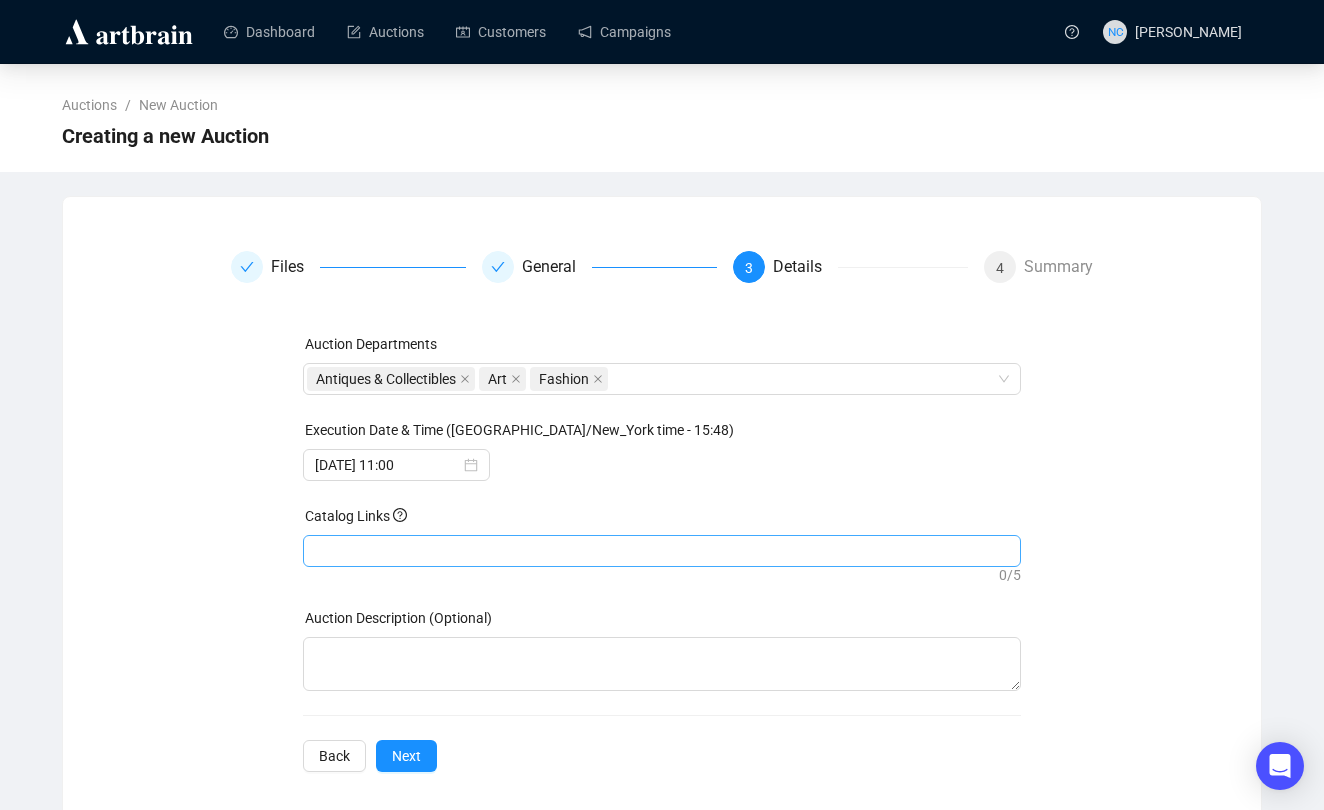 click at bounding box center (662, 551) 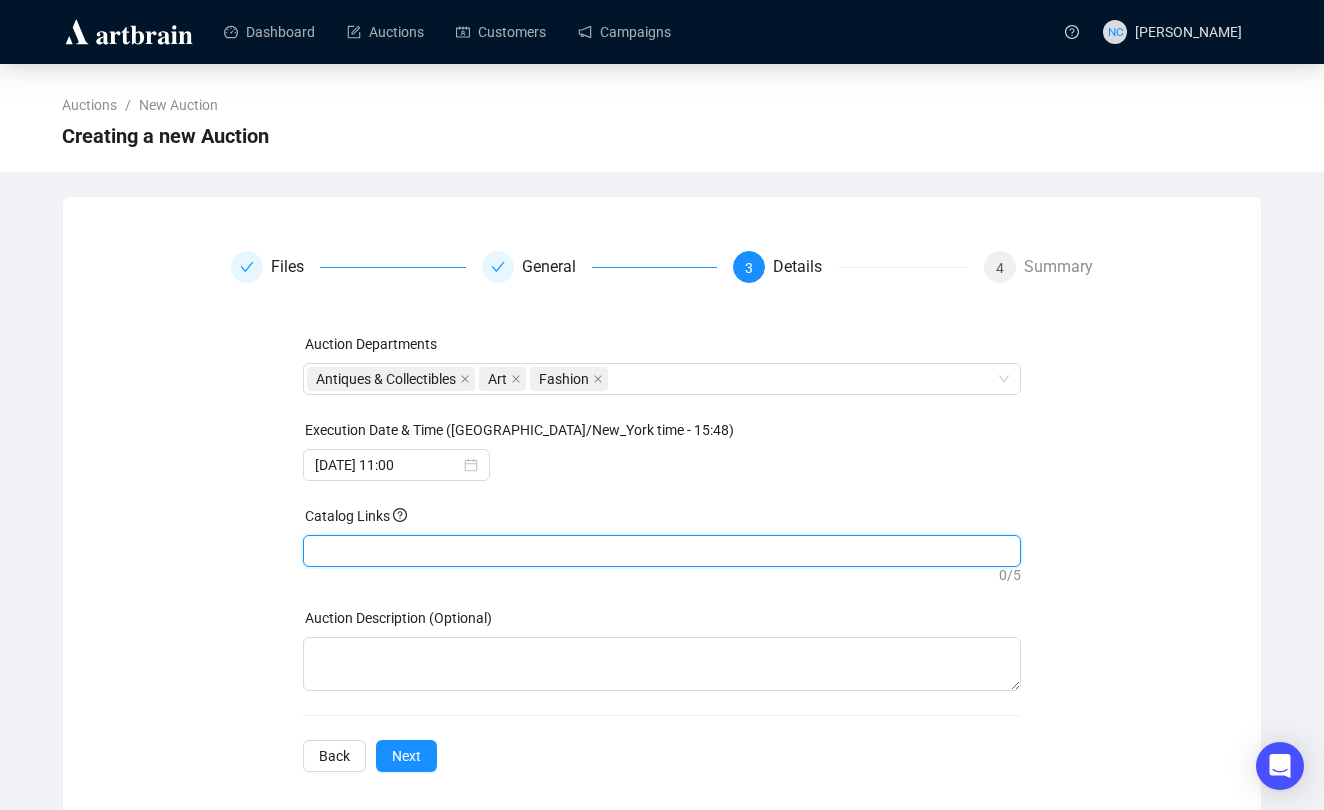 drag, startPoint x: 350, startPoint y: 555, endPoint x: 310, endPoint y: 565, distance: 41.231056 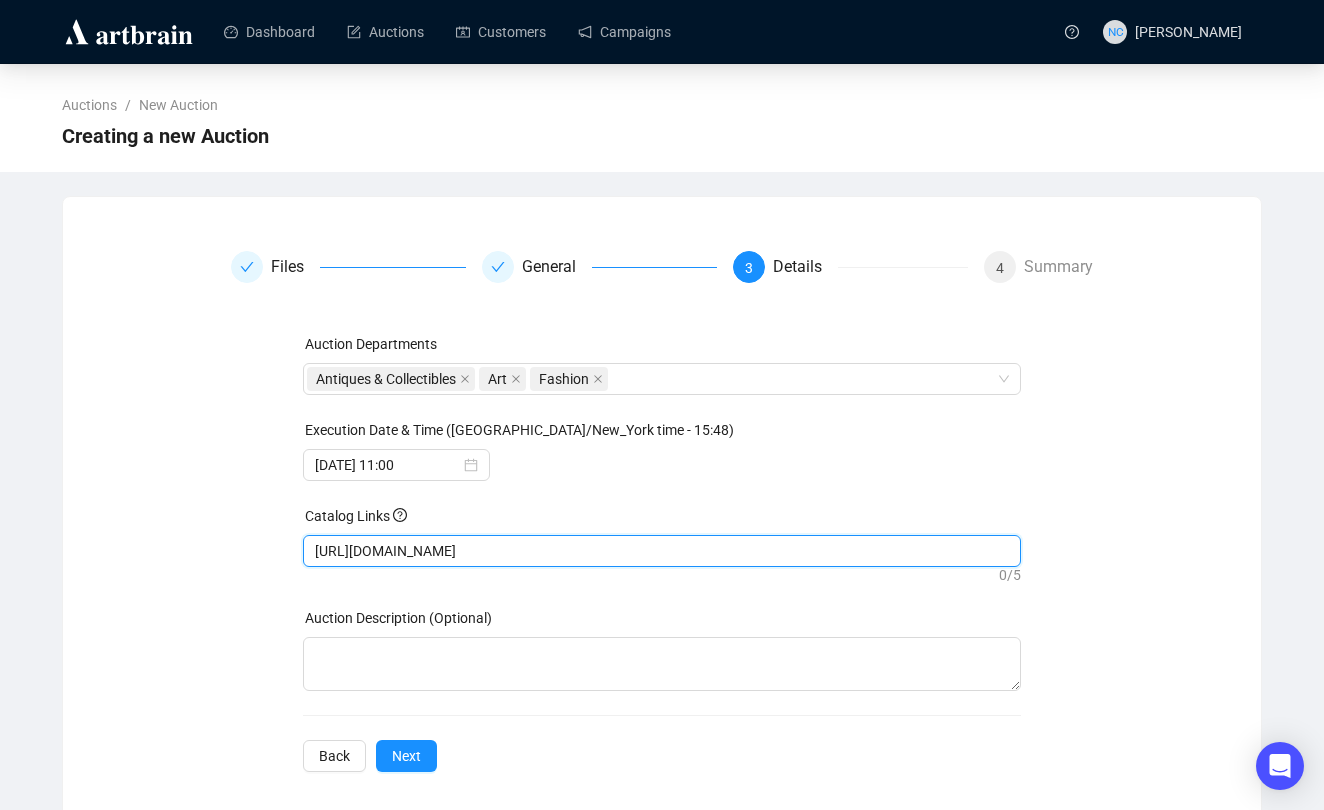 type on "[URL][DOMAIN_NAME]" 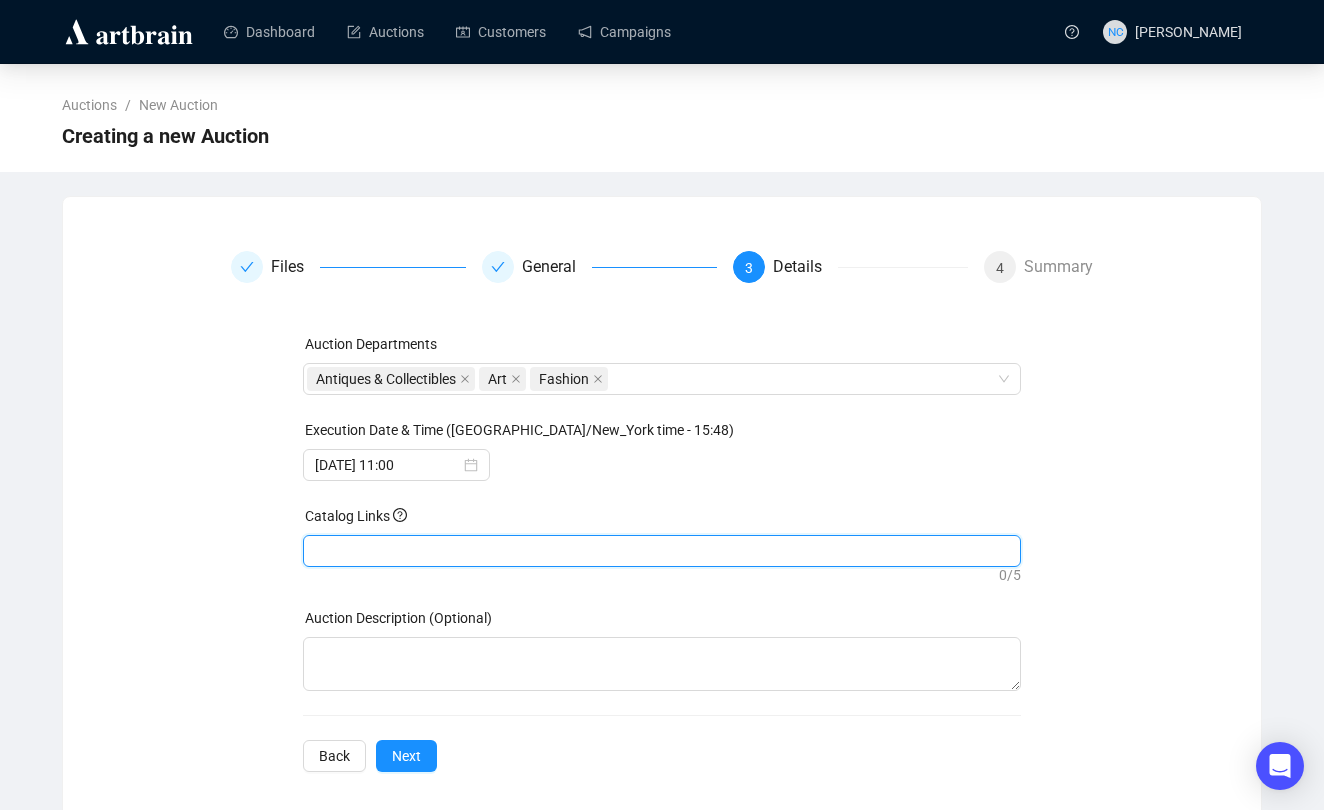 click on "0  /  5" at bounding box center (662, 575) 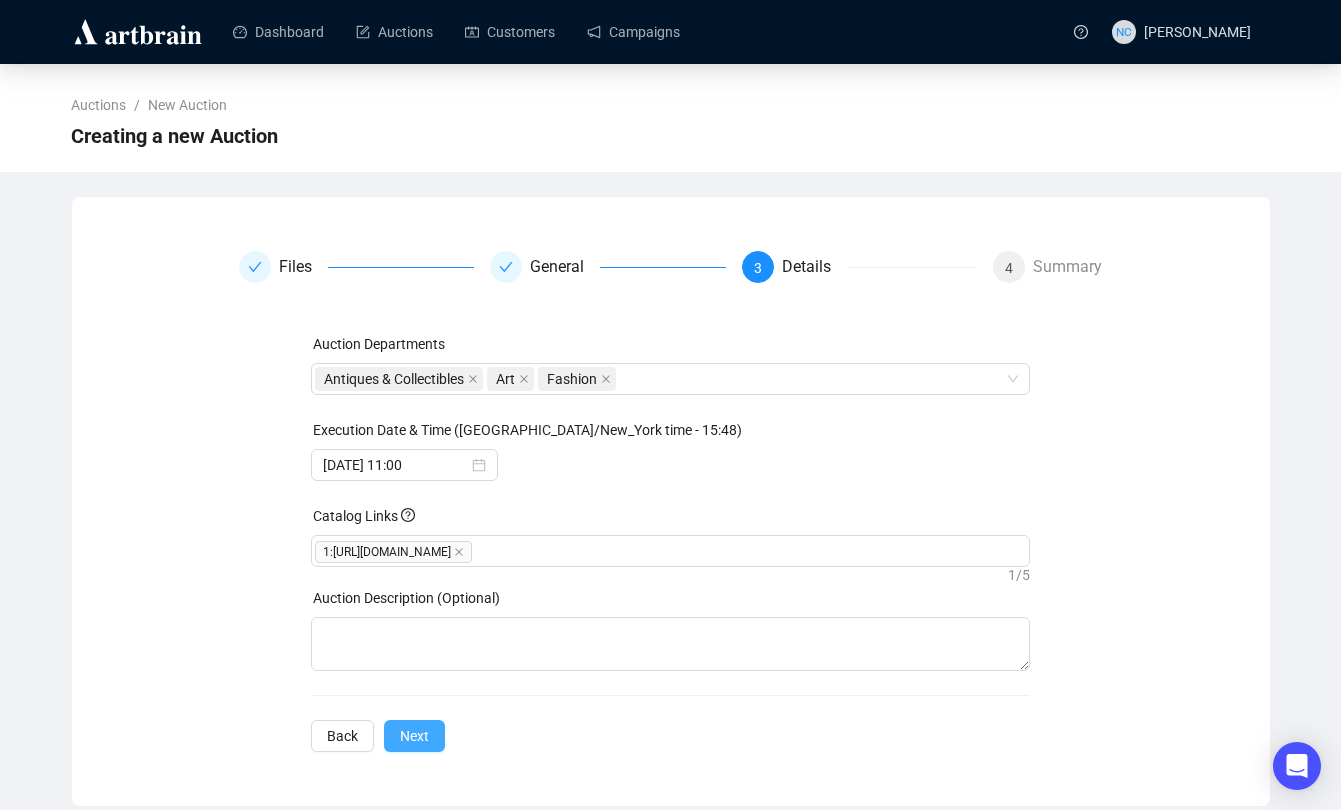 click on "Next" at bounding box center [414, 736] 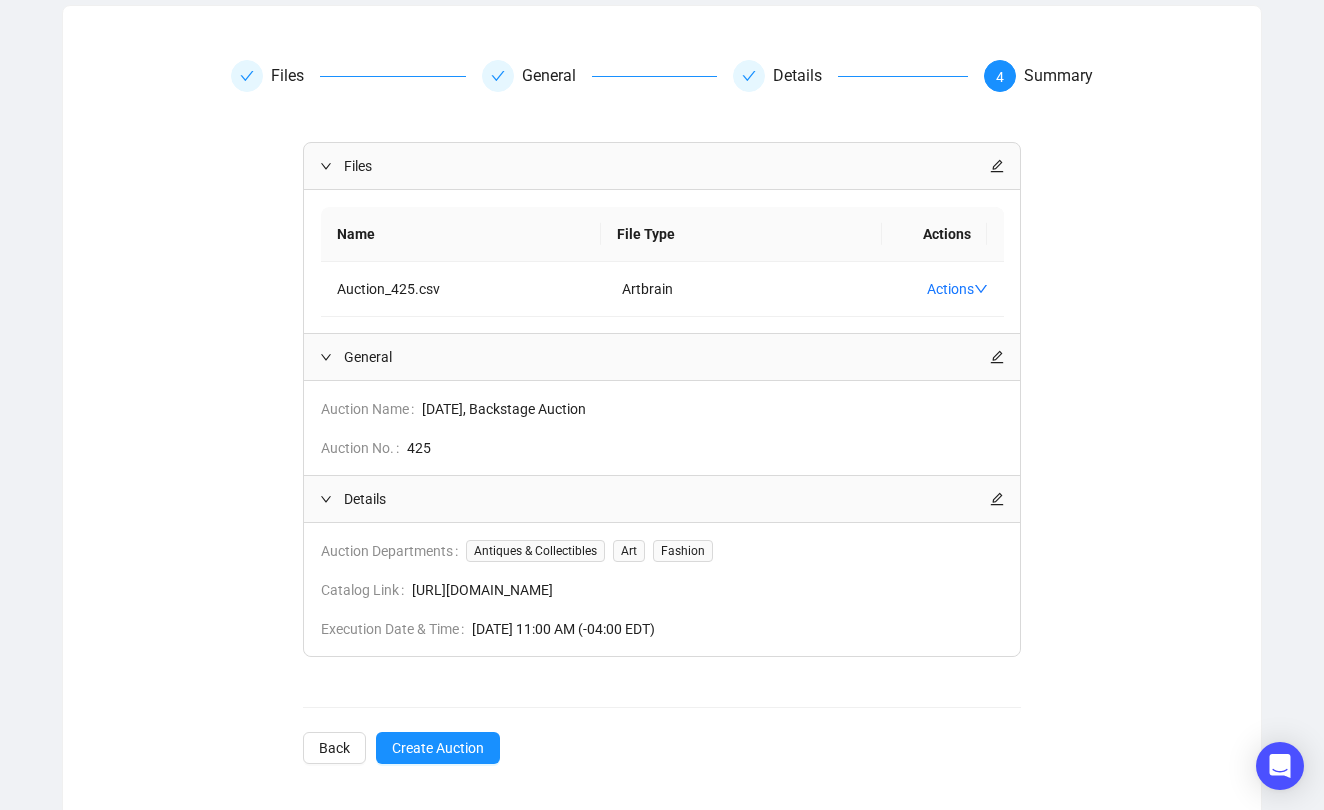 scroll, scrollTop: 222, scrollLeft: 0, axis: vertical 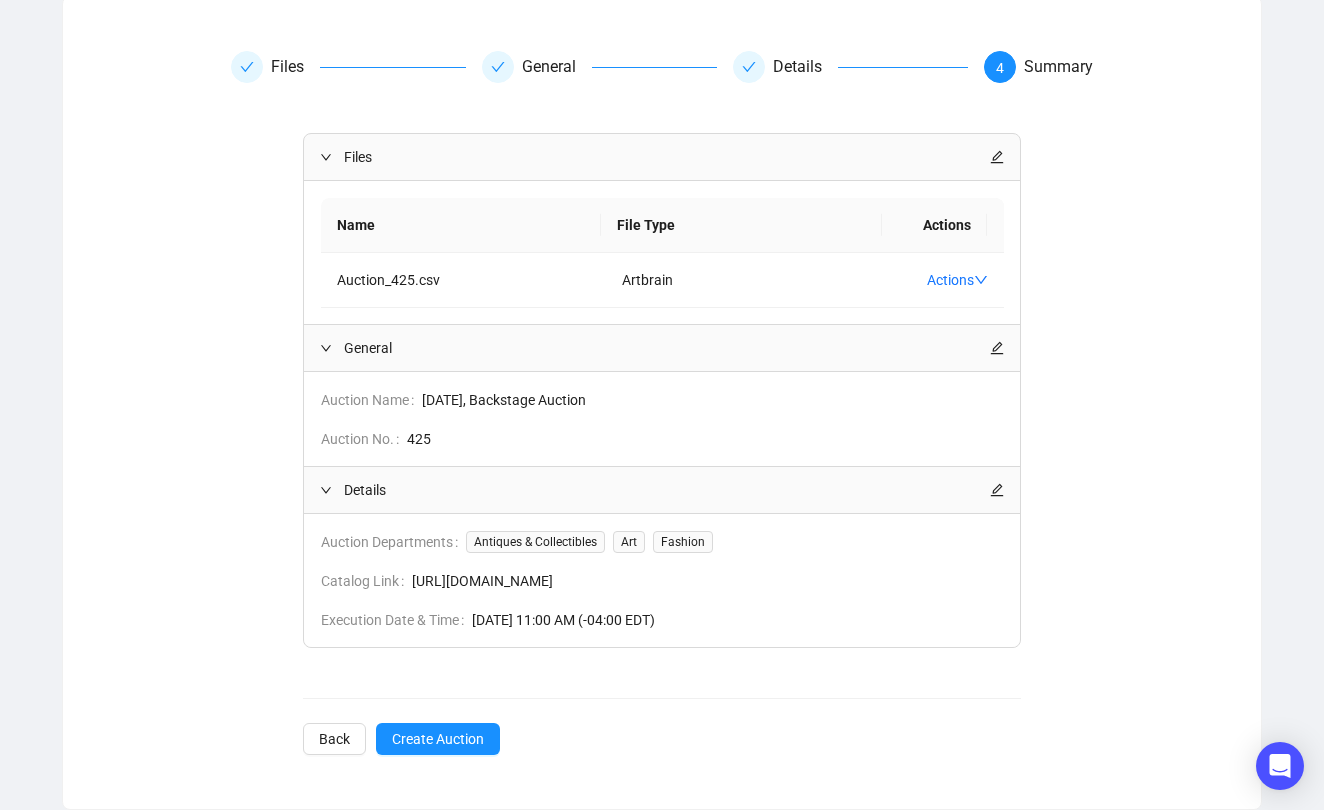 click on "Files General Details 4 Summary Files Name File Type Actions       Auction_425.csv Artbrain Actions  General Auction Name [DATE], Backstage Auction Auction No. 425 Details Auction Departments Antiques & Collectibles Art Fashion Catalog Link [URL][DOMAIN_NAME] Execution Date & Time [DATE] 11:00 AM (-04:00 EDT) Back Create Auction" at bounding box center (662, 403) 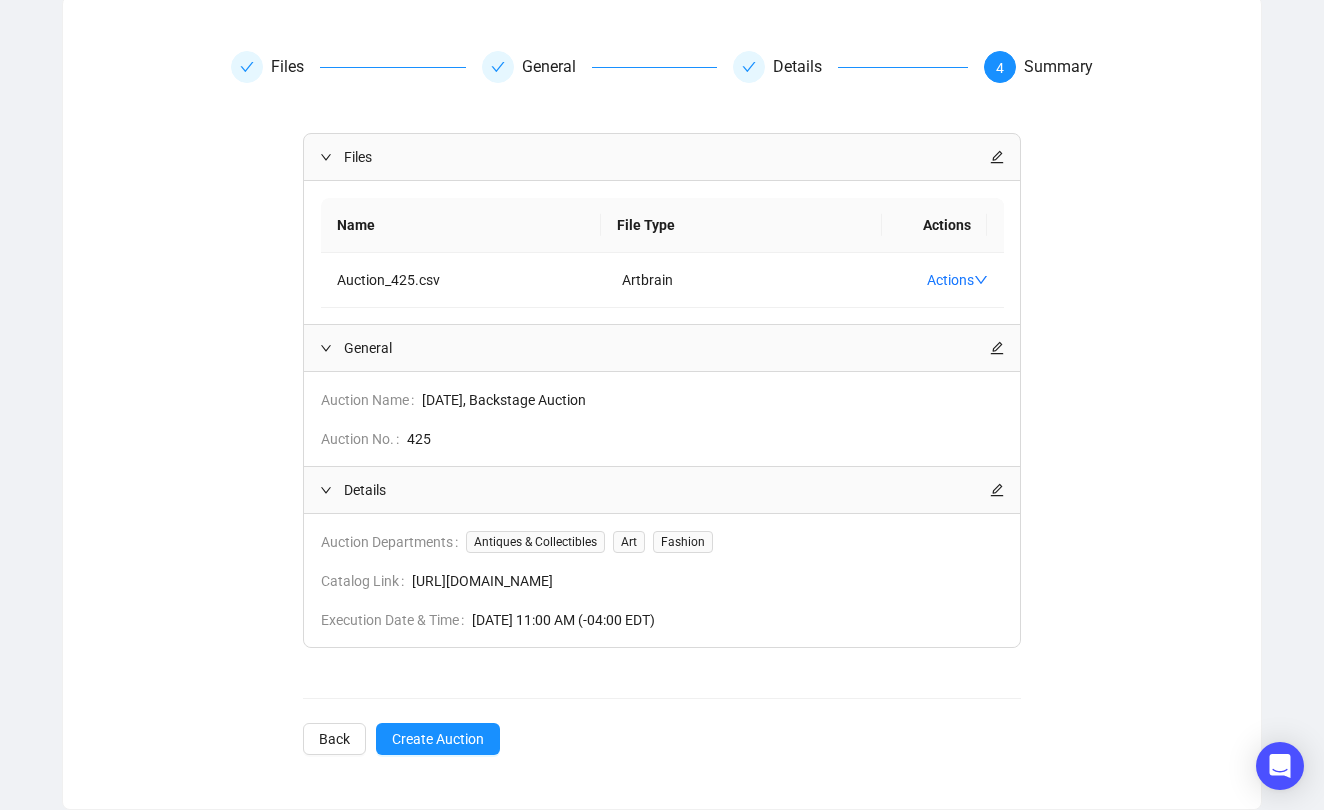 scroll, scrollTop: 222, scrollLeft: 0, axis: vertical 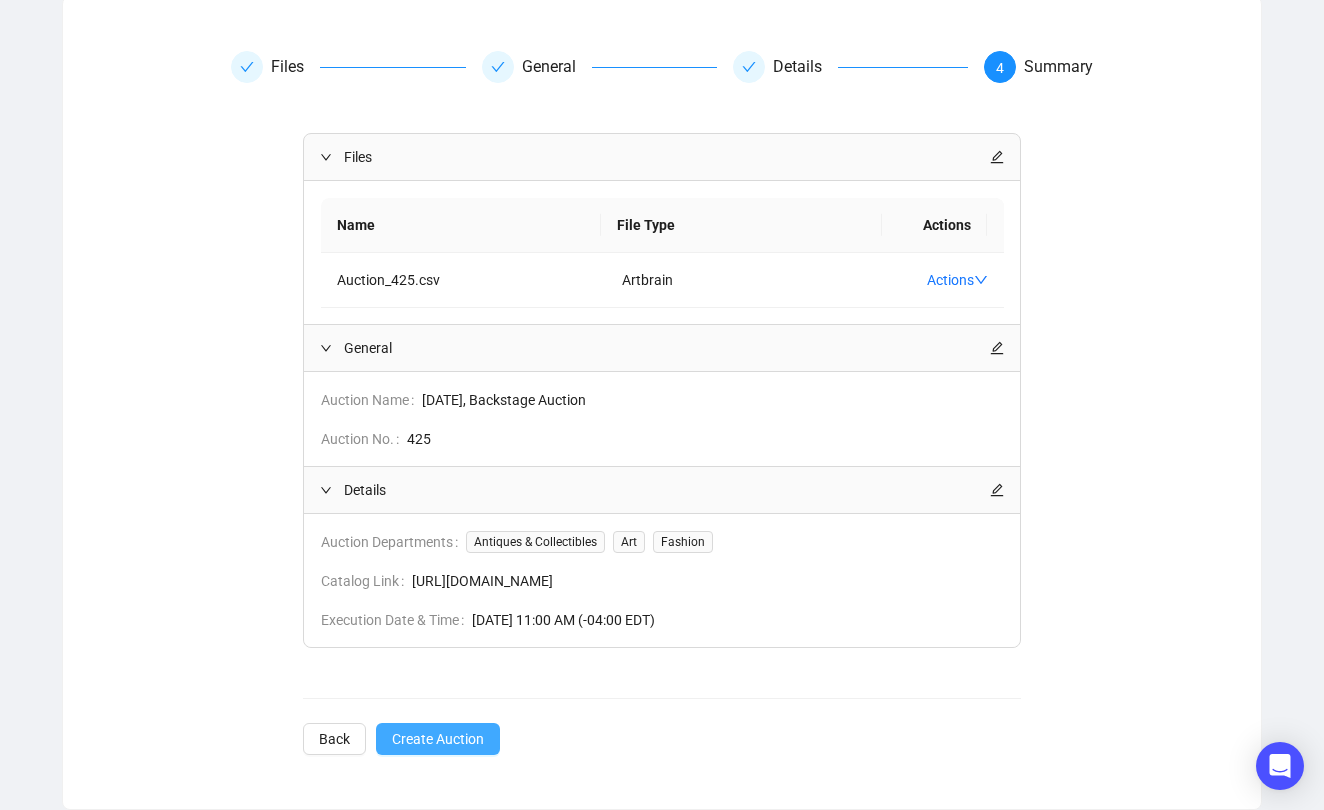 click on "Create Auction" at bounding box center (438, 739) 